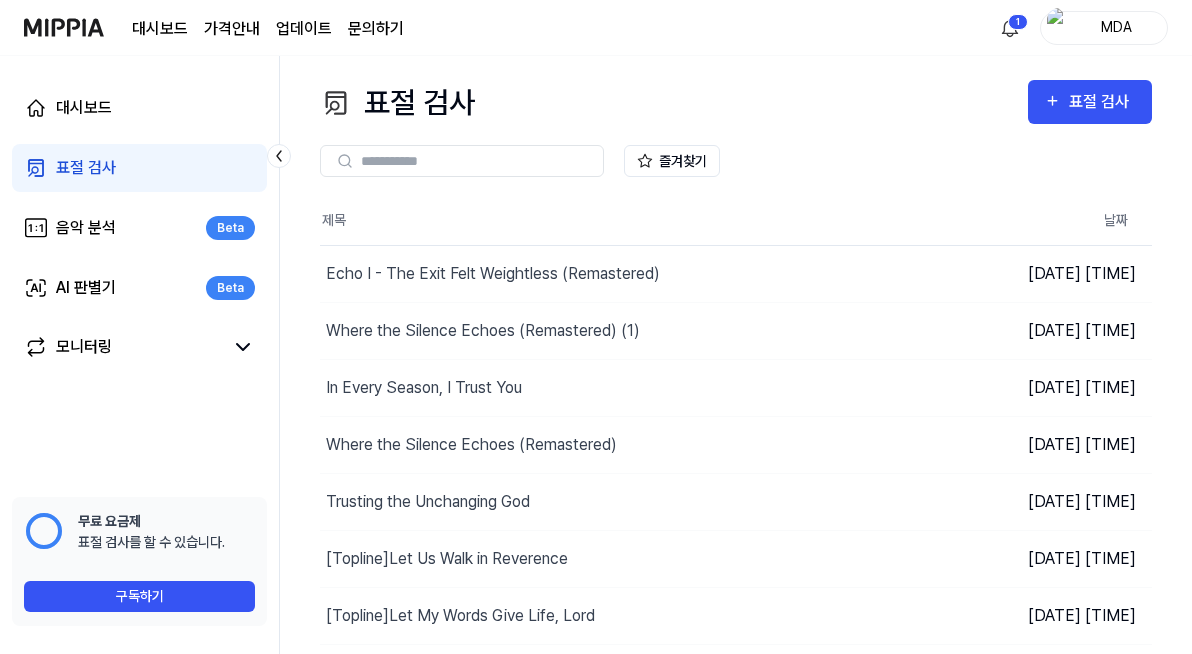 scroll, scrollTop: 0, scrollLeft: 0, axis: both 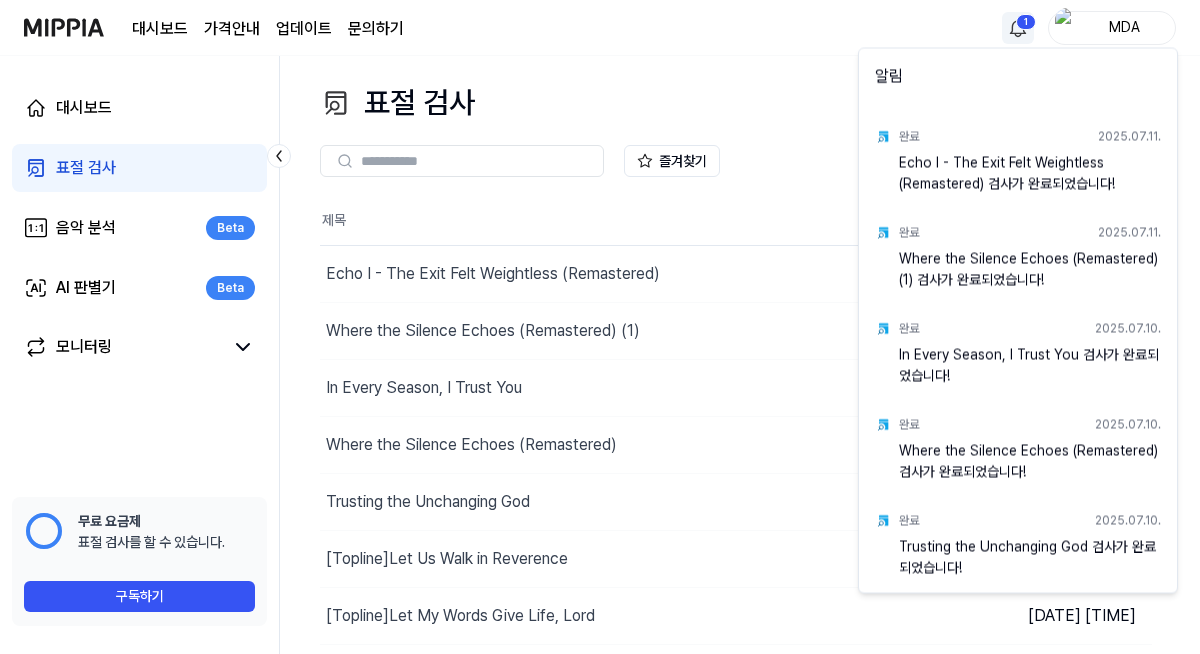 click on "대시보드 가격안내 업데이트 문의하기 1 MDA 대시보드 표절 검사 음악 분석 Beta AI 판별기 Beta 모니터링 📋  설문조사 음원 표절 검사를 사용해보니 어떠셨나요? 여러분의 피드백을 기다리고 있습니다!  설문조사 하러 가기 무료 요금제 표절 검사를 할 수 있습니다. 구독하기 표절 검사 표절 검사 표절 검사 음악 분석 AI 판별기 즐겨찾기 제목 날짜 Echo I - The Exit Felt Weightless (Remastered) 결과보기 [DATE] [TIME] Where the Silence Echoes (Remastered) (1) 결과보기 [DATE] [TIME] In Every Season, I Trust You 결과보기 [DATE] [TIME] Where the Silence Echoes (Remastered) 결과보기 [DATE] [TIME] Trusting the Unchanging God 결과보기 [DATE] [TIME] [Topline] Let Us Walk in Reverence 결과보기 [DATE] [TIME] [Topline] Let My Words Give Life, Lord 결과보기 [DATE] [TIME] [Topline] Let Us Begin with Your Word 결과보기 1 2" at bounding box center (600, 327) 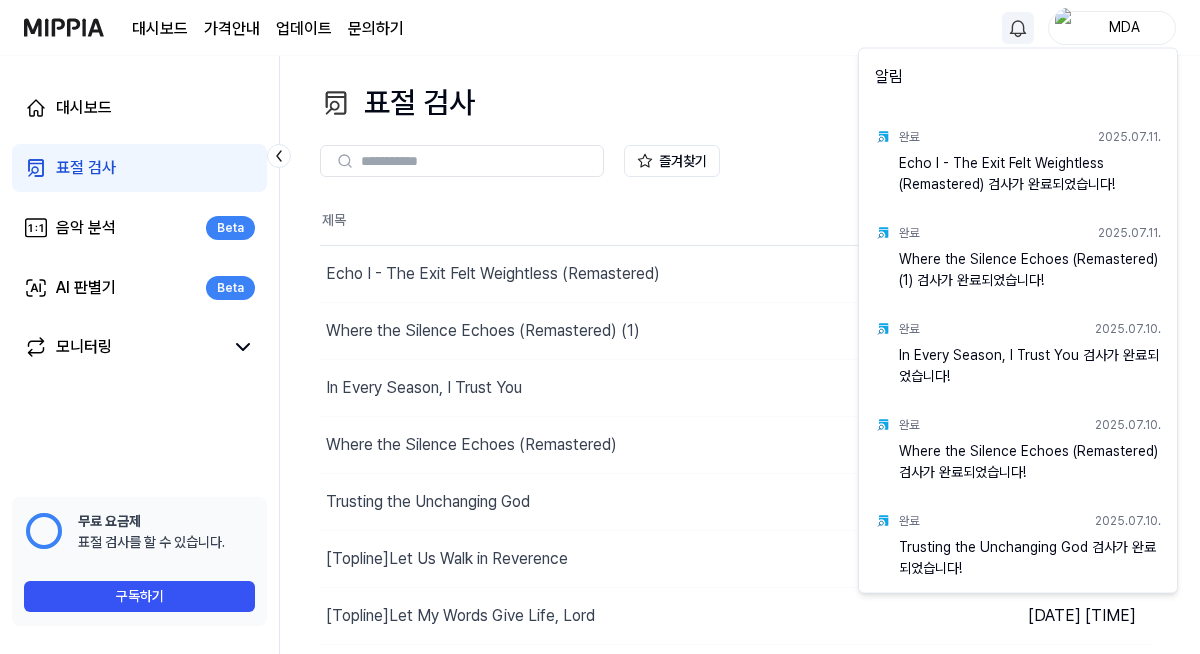 click on "대시보드 가격안내 업데이트 문의하기 MDA 대시보드 표절 검사 음악 분석 Beta AI 판별기 Beta 모니터링 📋  설문조사 음원 표절 검사를 사용해보니 어떠셨나요? 여러분의 피드백을 기다리고 있습니다!  설문조사 하러 가기 무료 요금제 표절 검사를 할 수 있습니다. 구독하기 표절 검사 표절 검사 표절 검사 음악 분석 AI 판별기 즐겨찾기 제목 날짜 Echo I - The Exit Felt Weightless (Remastered) 결과보기 2025.07.11 오후 12:53 Where the Silence Echoes (Remastered) (1) 결과보기 2025.07.11 오전 10:50 In Every Season, I Trust You 결과보기 2025.07.11 오전 8:32 Where the Silence Echoes (Remastered) 결과보기 2025.07.11 오전 12:29 Trusting the Unchanging God 결과보기 2025.07.10 오전 9:19 [Topline] Let Us Walk in Reverence 결과보기 2025.07.09 오전 8:58 [Topline] Let My Words Give Life, Lord 결과보기 2025.07.08 오전 8:02 [Topline] Let Us Begin with Your Word 결과보기 1 2 3" at bounding box center (600, 327) 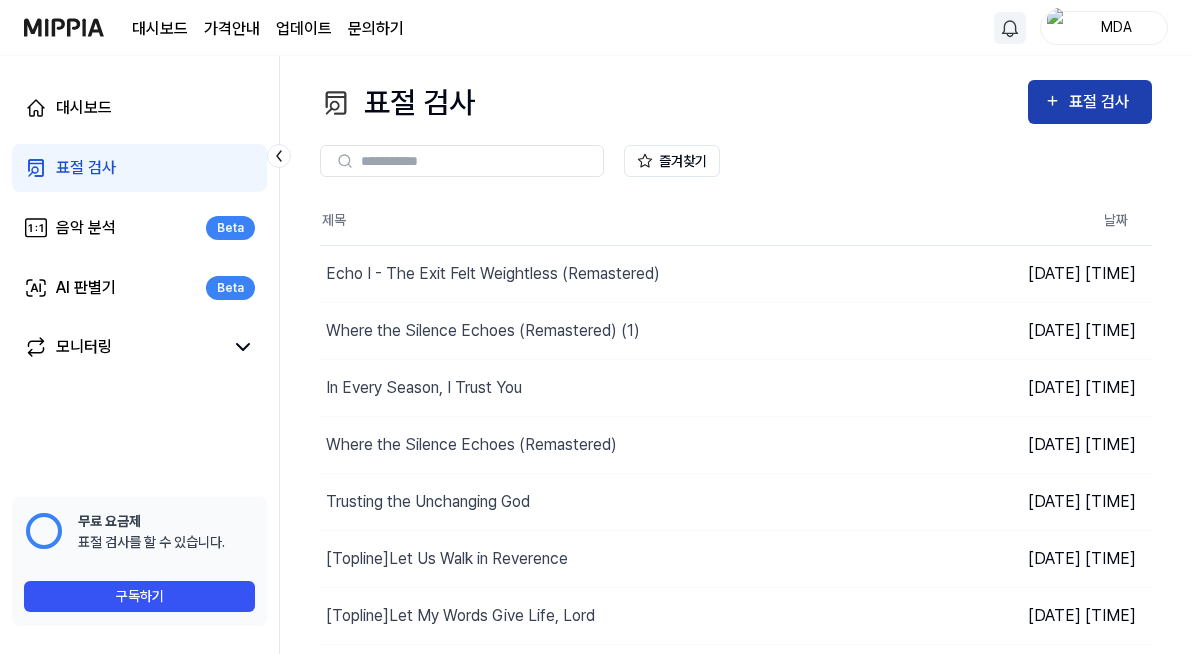 click on "표절 검사" at bounding box center [1102, 102] 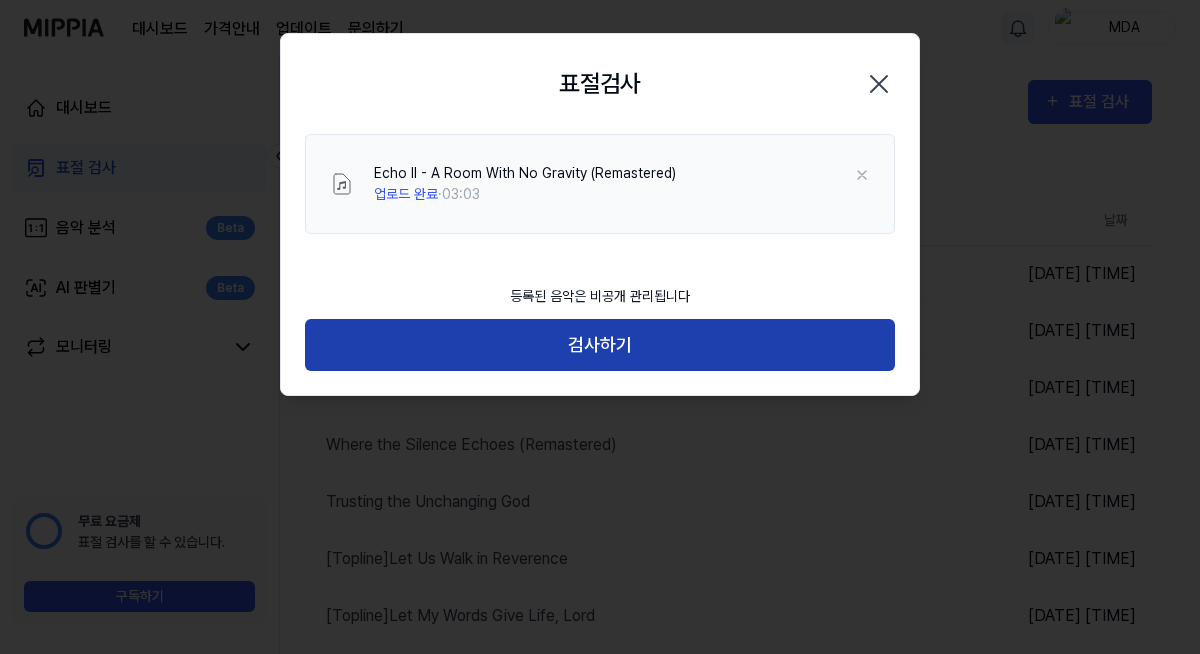 click on "검사하기" at bounding box center [600, 345] 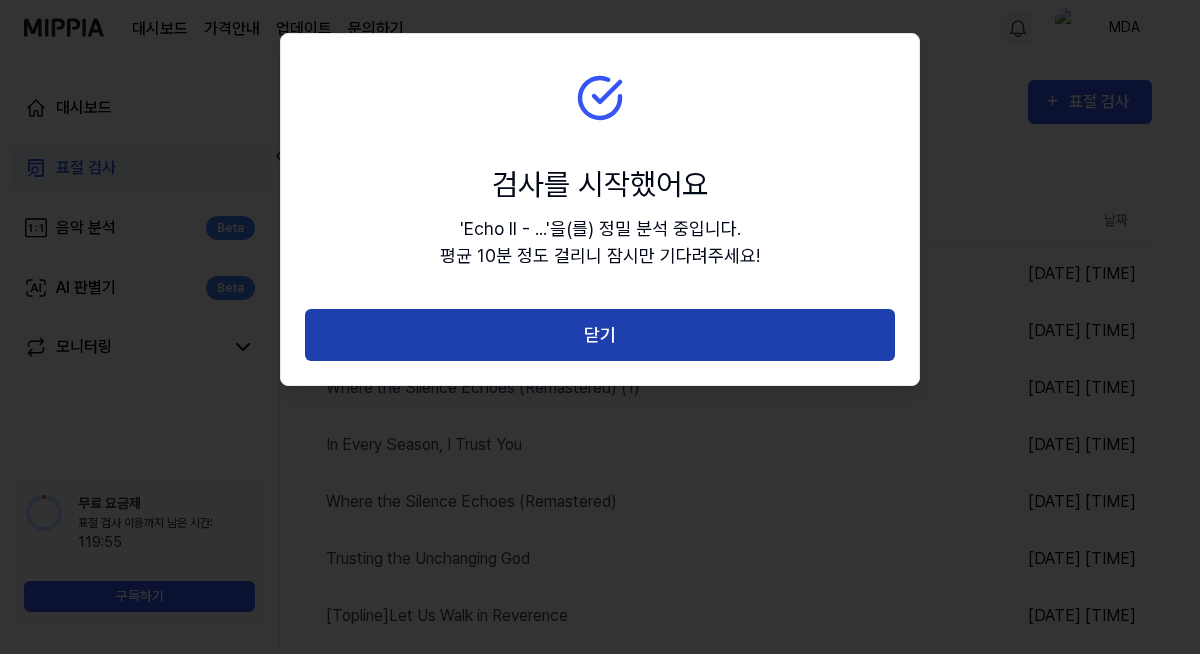 click on "닫기" at bounding box center [600, 335] 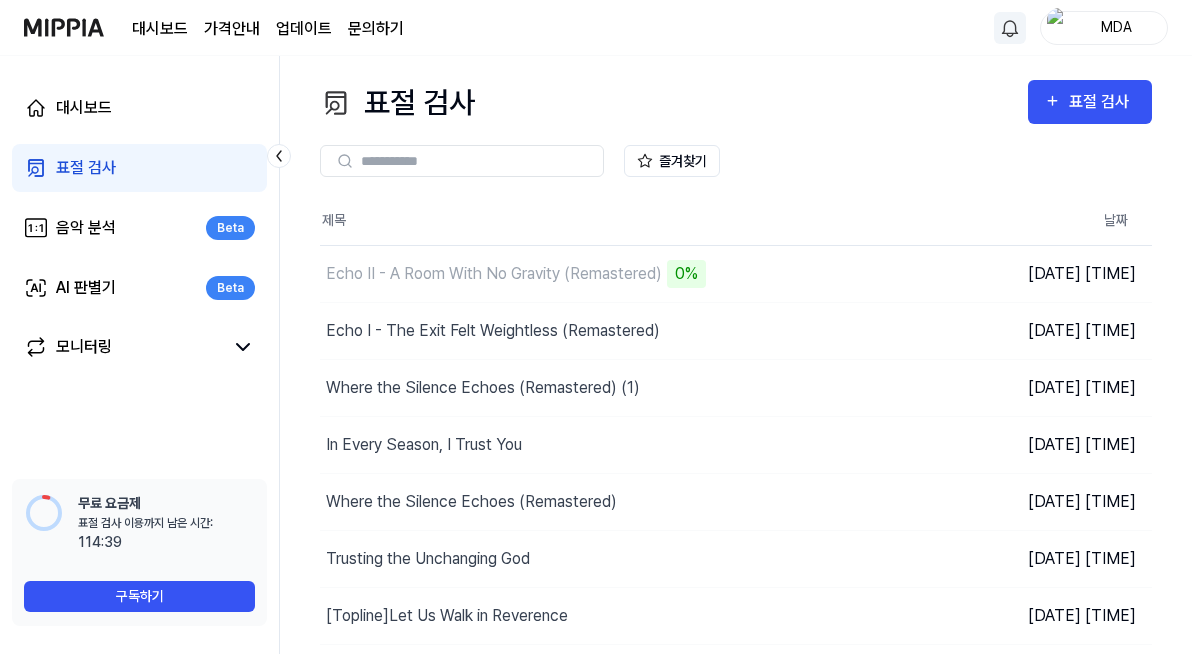 click on "표절 검사" at bounding box center [139, 168] 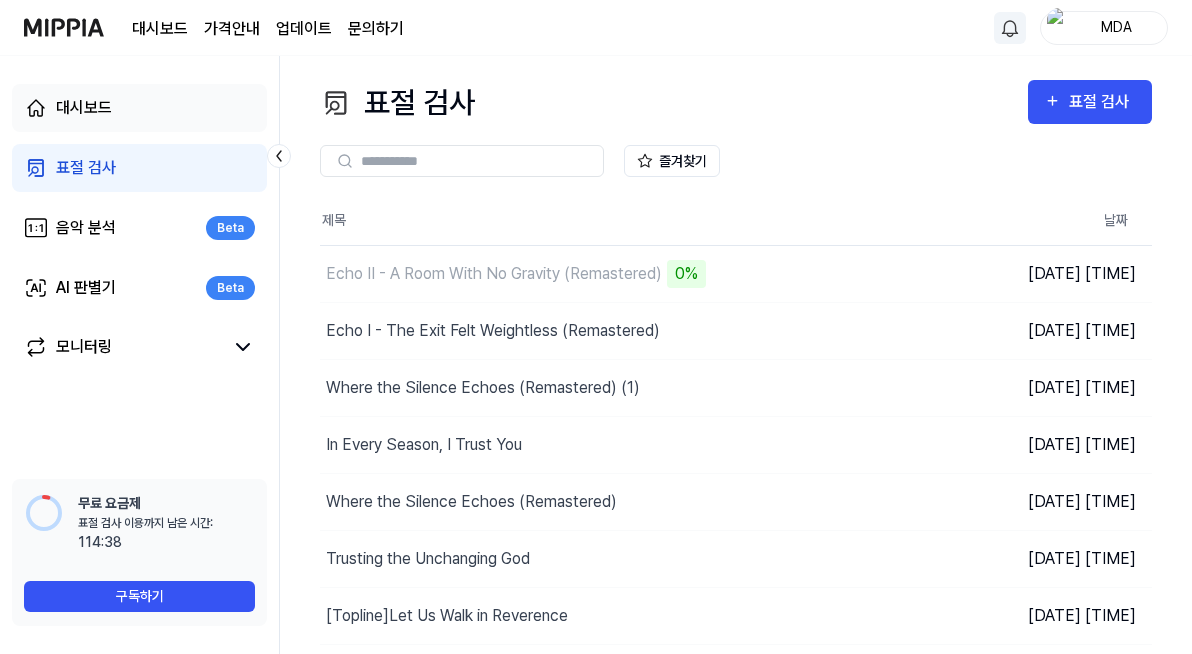 click on "대시보드" at bounding box center [139, 108] 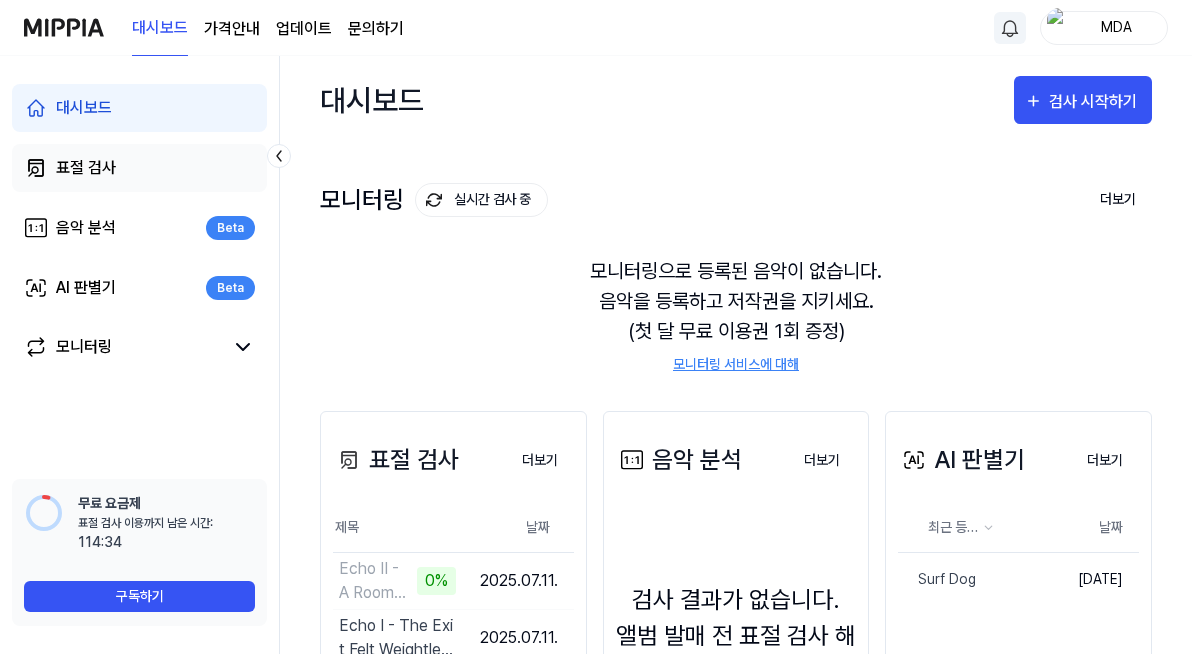 click on "표절 검사" at bounding box center (86, 168) 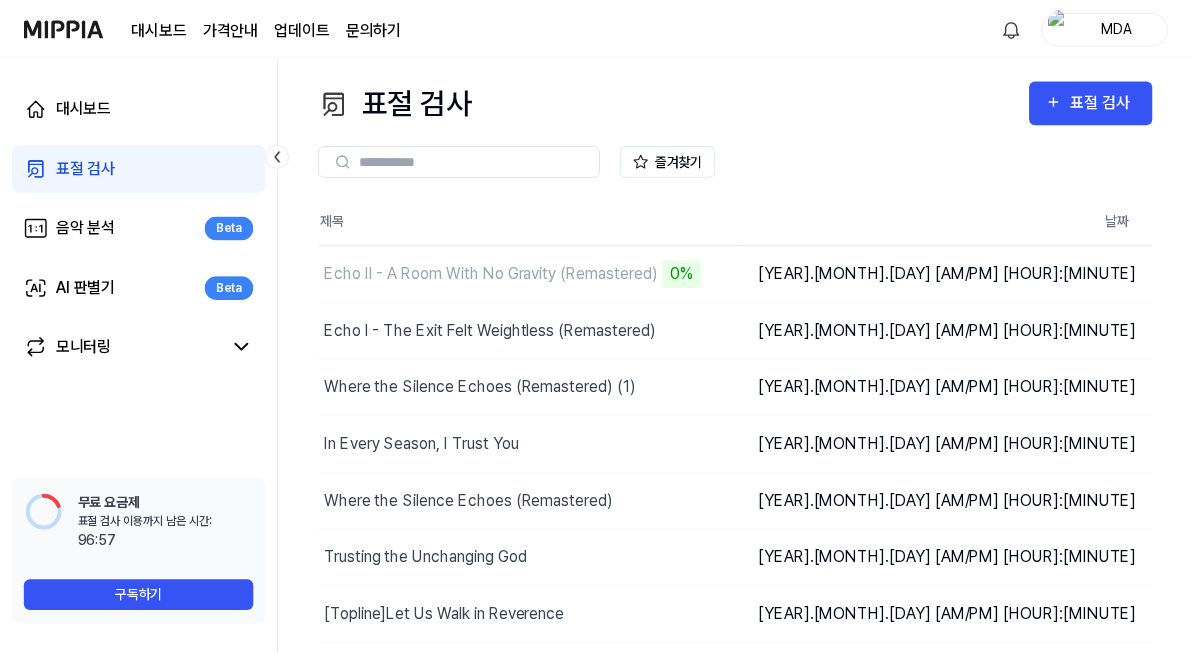 scroll, scrollTop: 0, scrollLeft: 0, axis: both 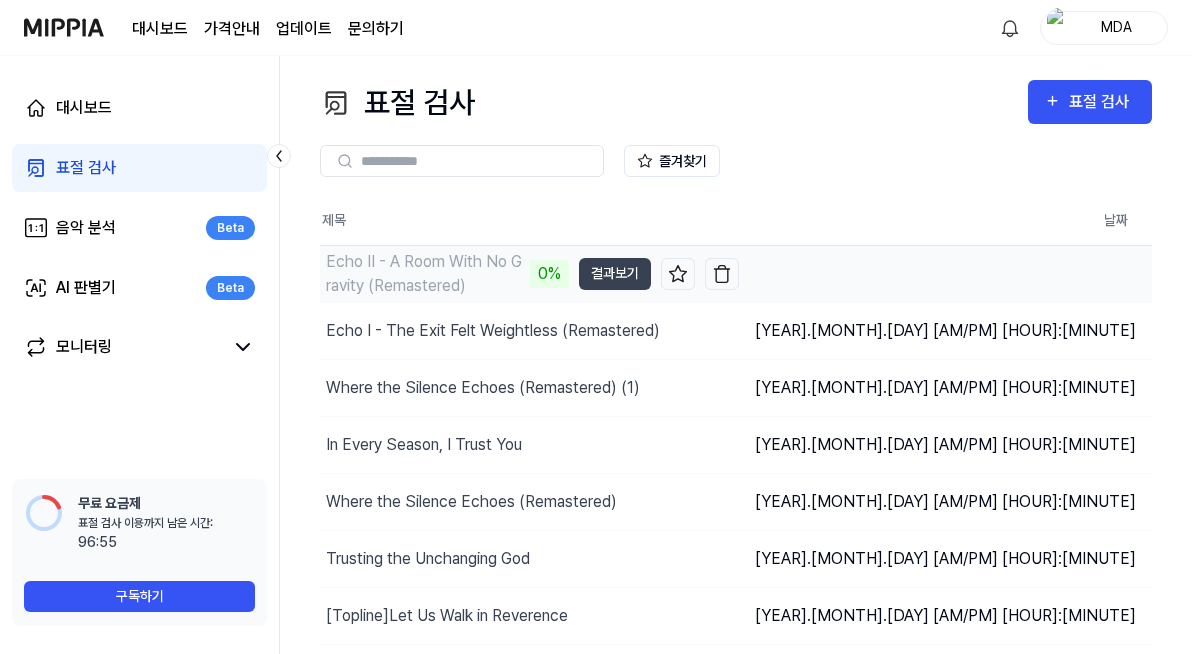 click on "Echo II - A Room With No Gravity (Remastered)" at bounding box center [425, 274] 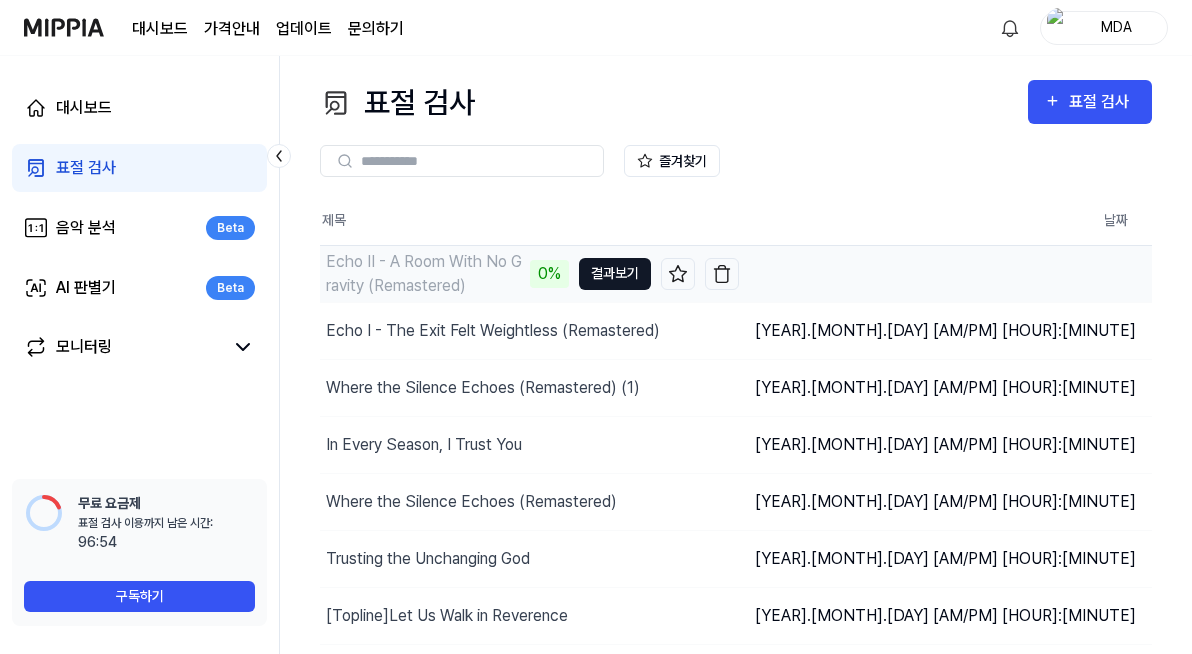 click on "결과보기" at bounding box center [615, 274] 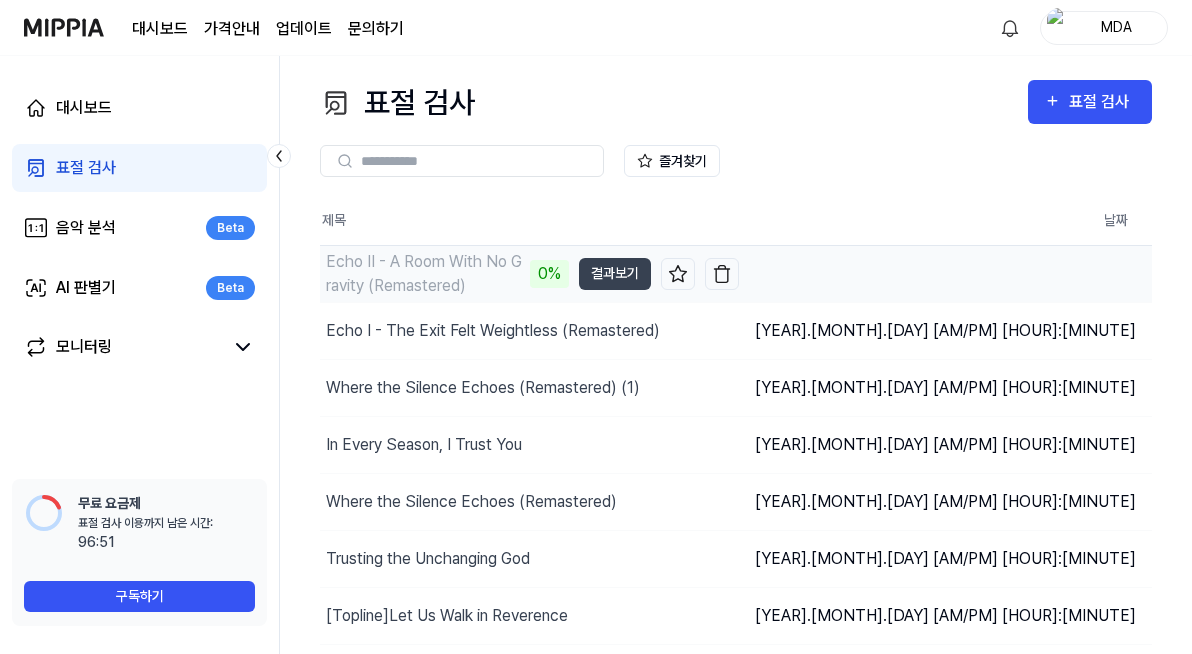 click on "[DATE] [TIME]" at bounding box center [945, 273] 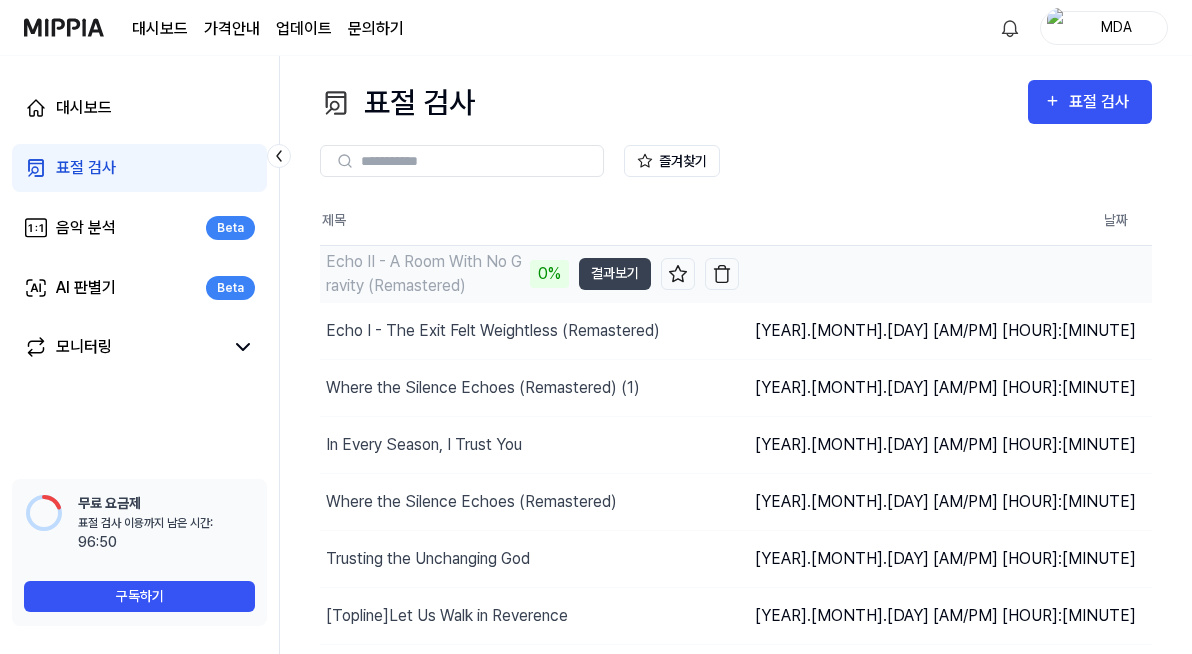 click on "Echo II - A Room With No Gravity (Remastered)" at bounding box center [425, 274] 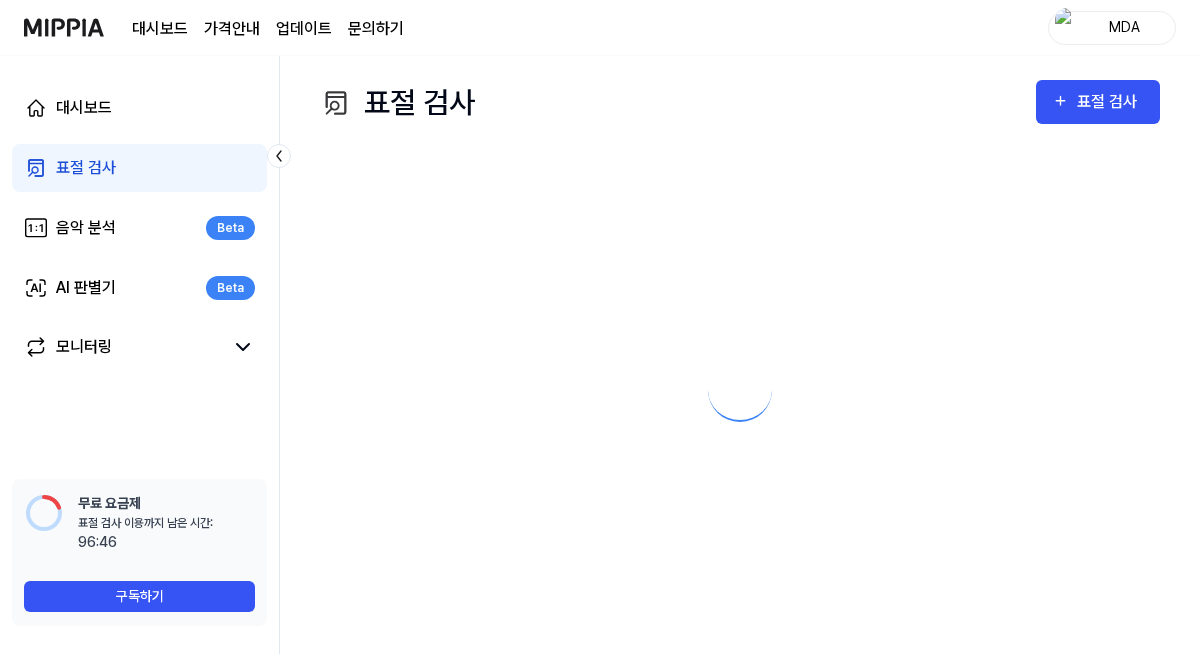 scroll, scrollTop: 0, scrollLeft: 0, axis: both 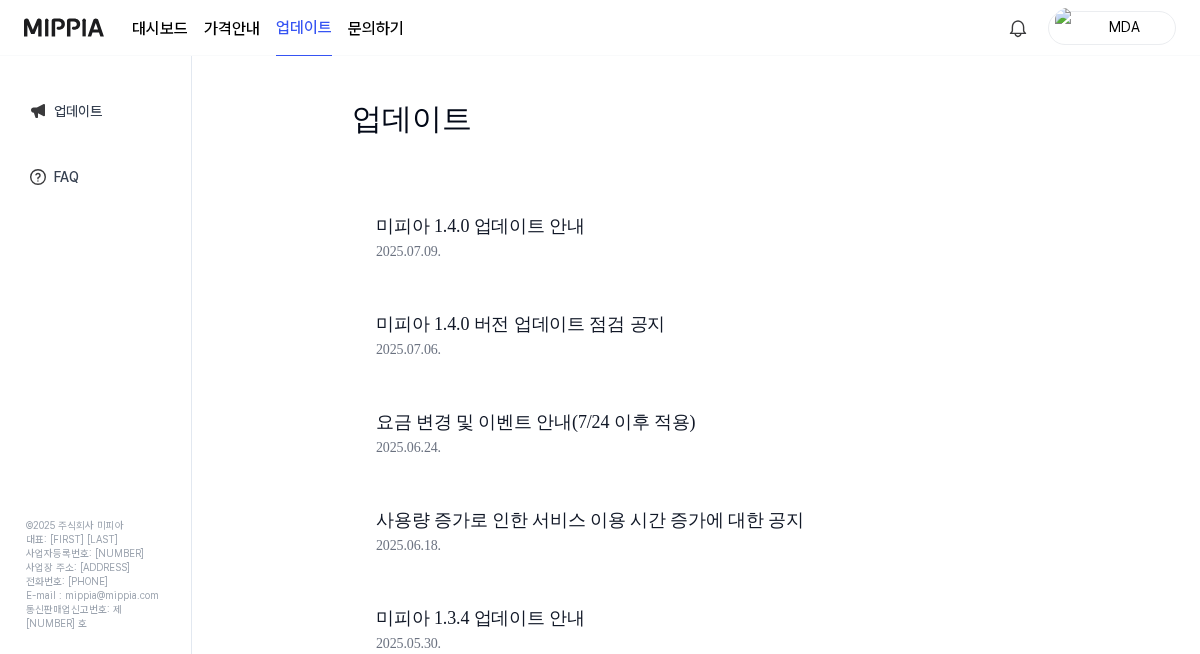 click on "대시보드" at bounding box center (160, 29) 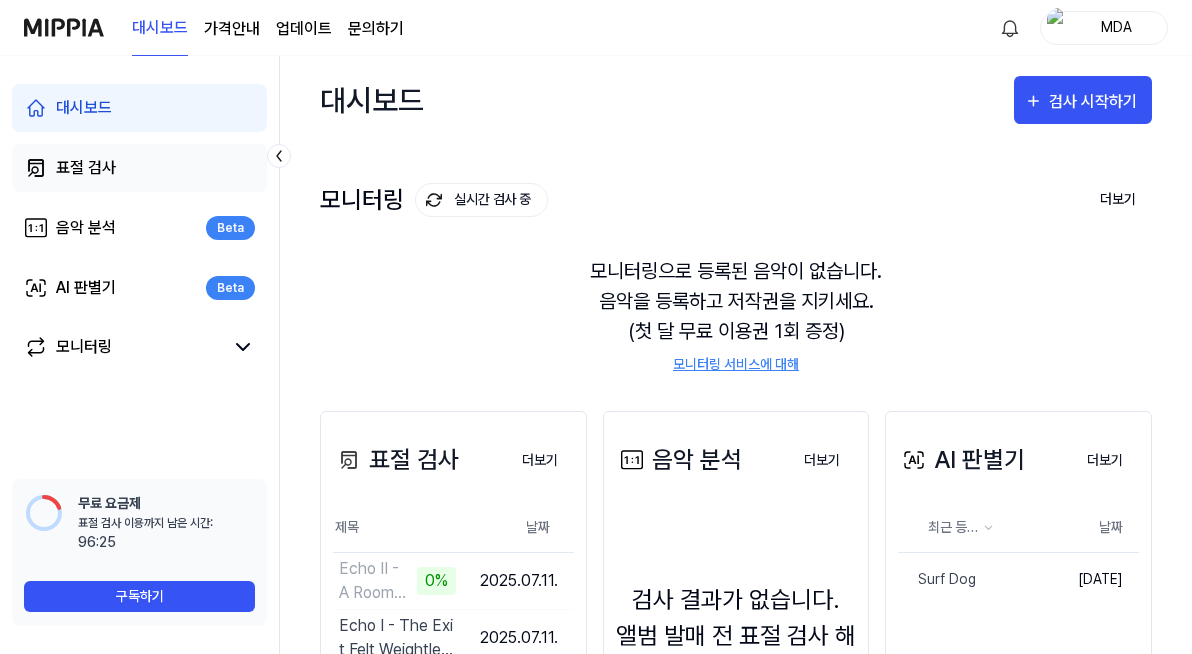click on "표절 검사" at bounding box center [86, 168] 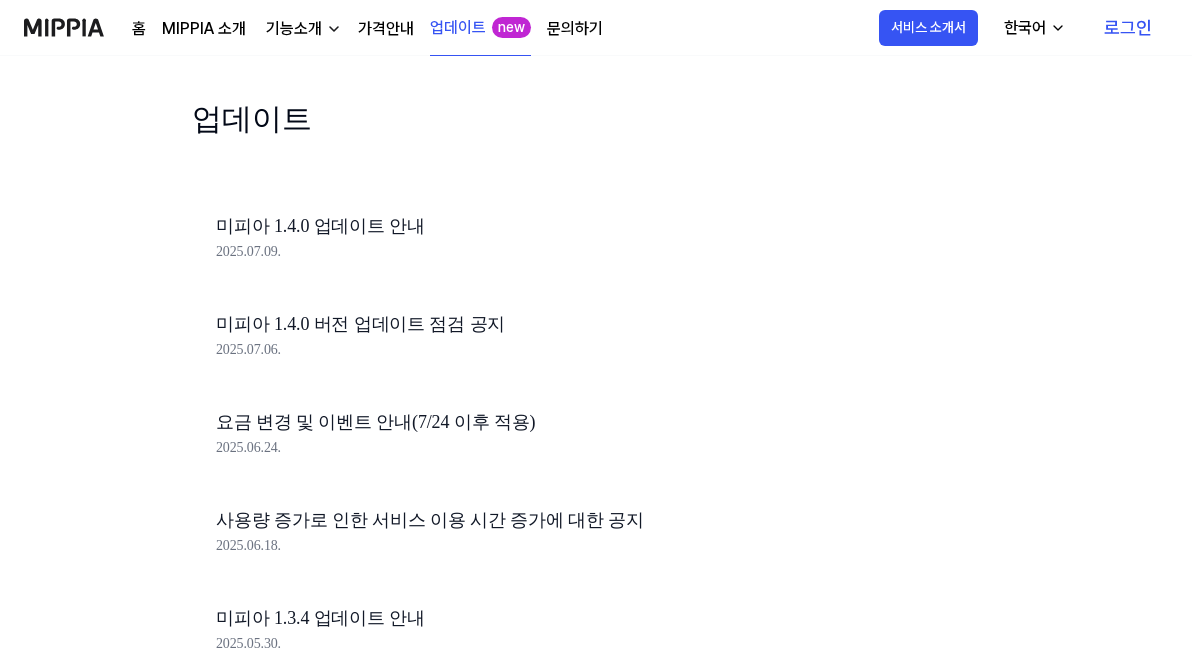 scroll, scrollTop: 0, scrollLeft: 0, axis: both 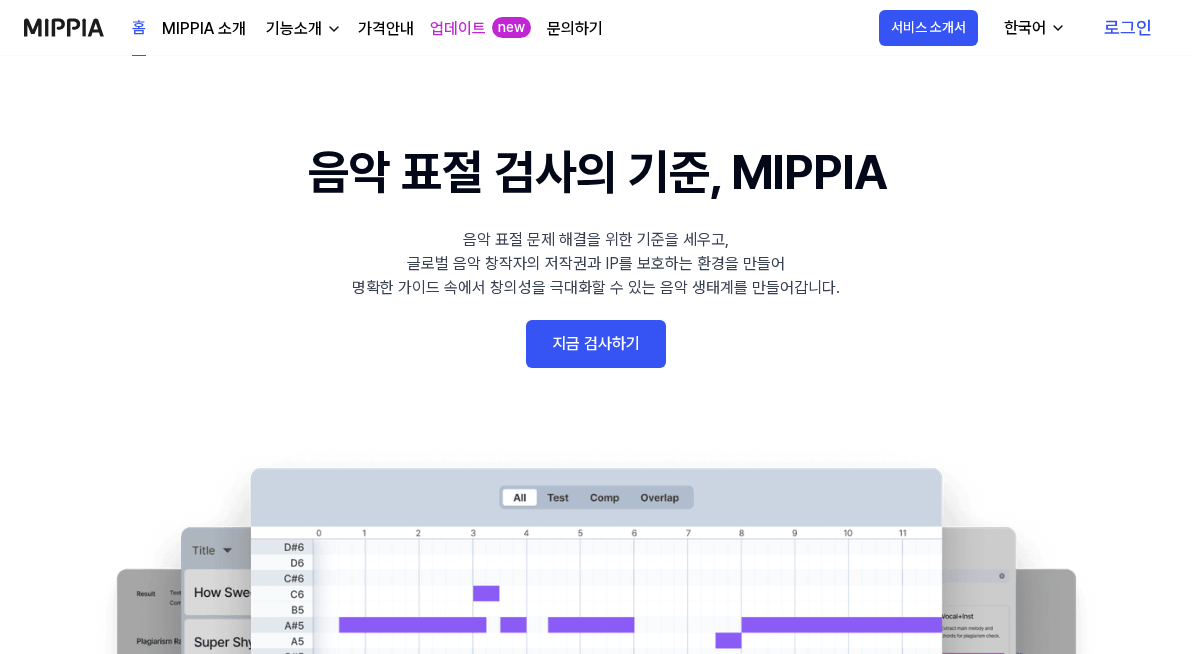 click on "홈" at bounding box center [139, 28] 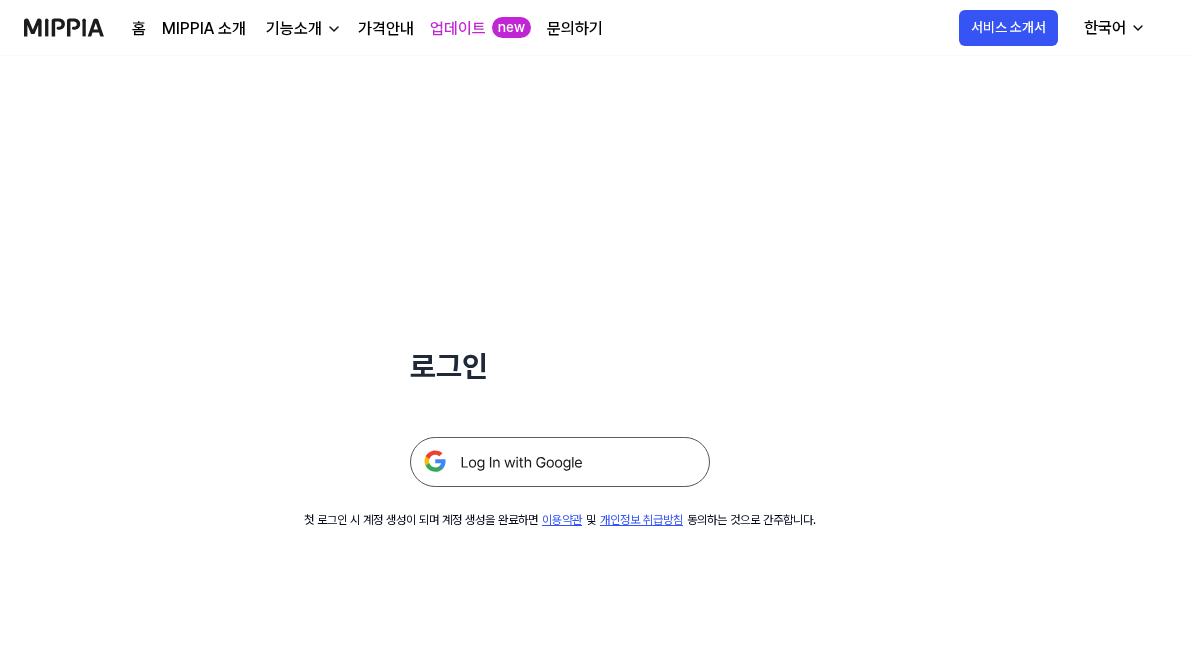 click at bounding box center [560, 462] 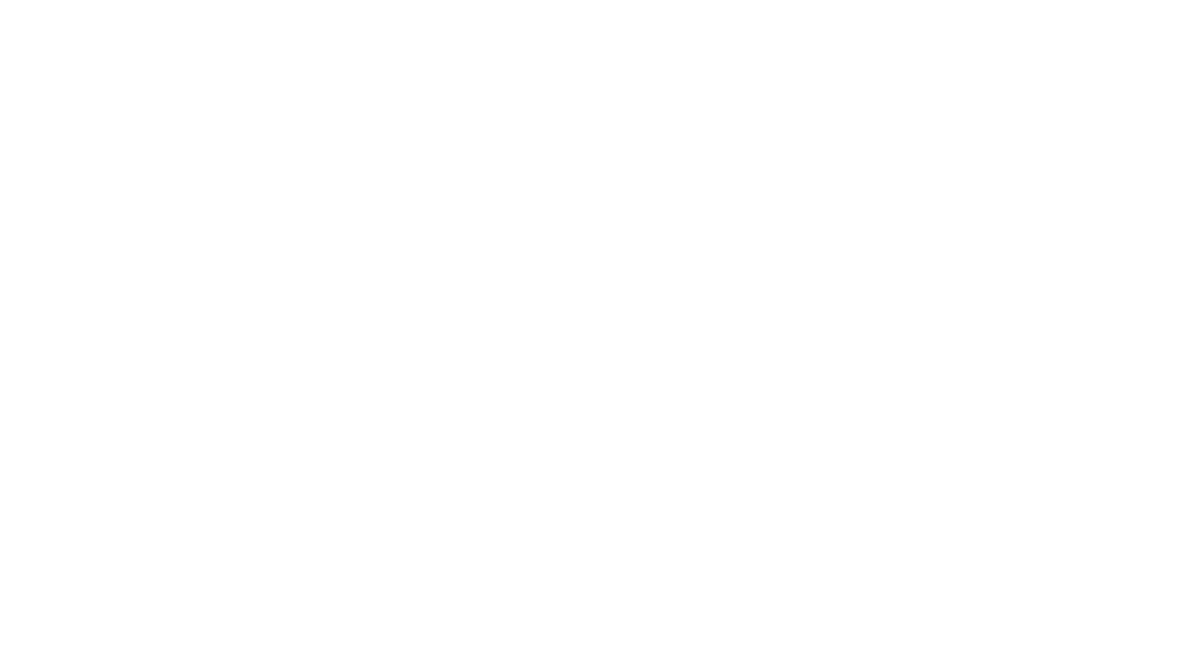 scroll, scrollTop: 0, scrollLeft: 0, axis: both 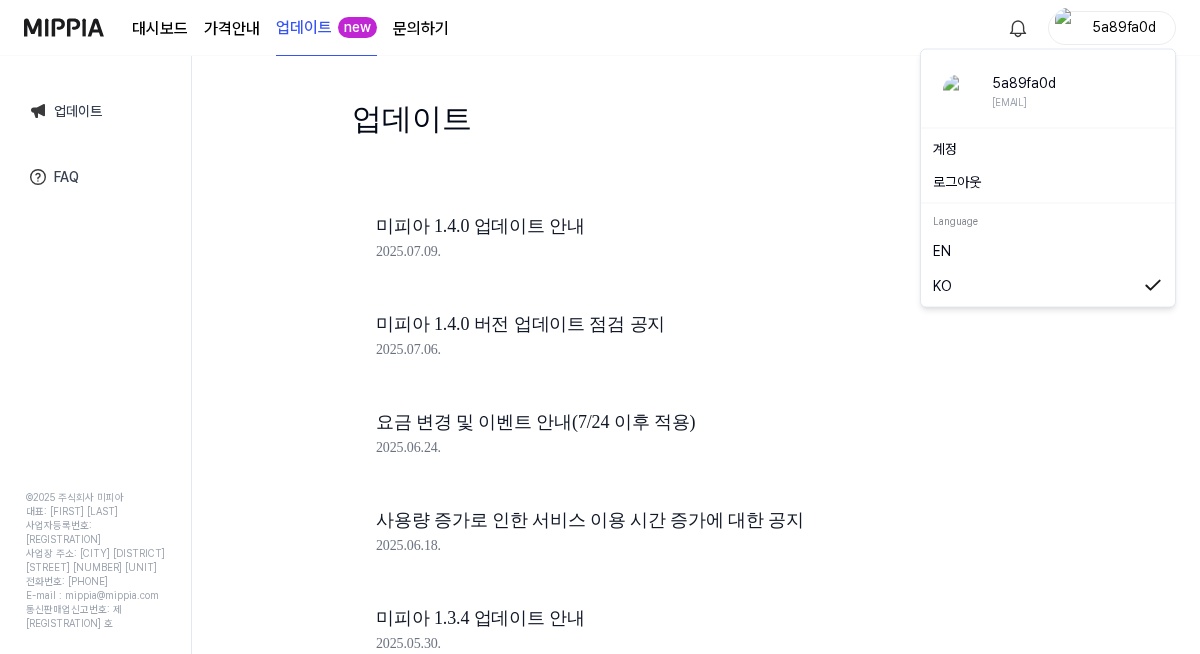 click at bounding box center [1067, 28] 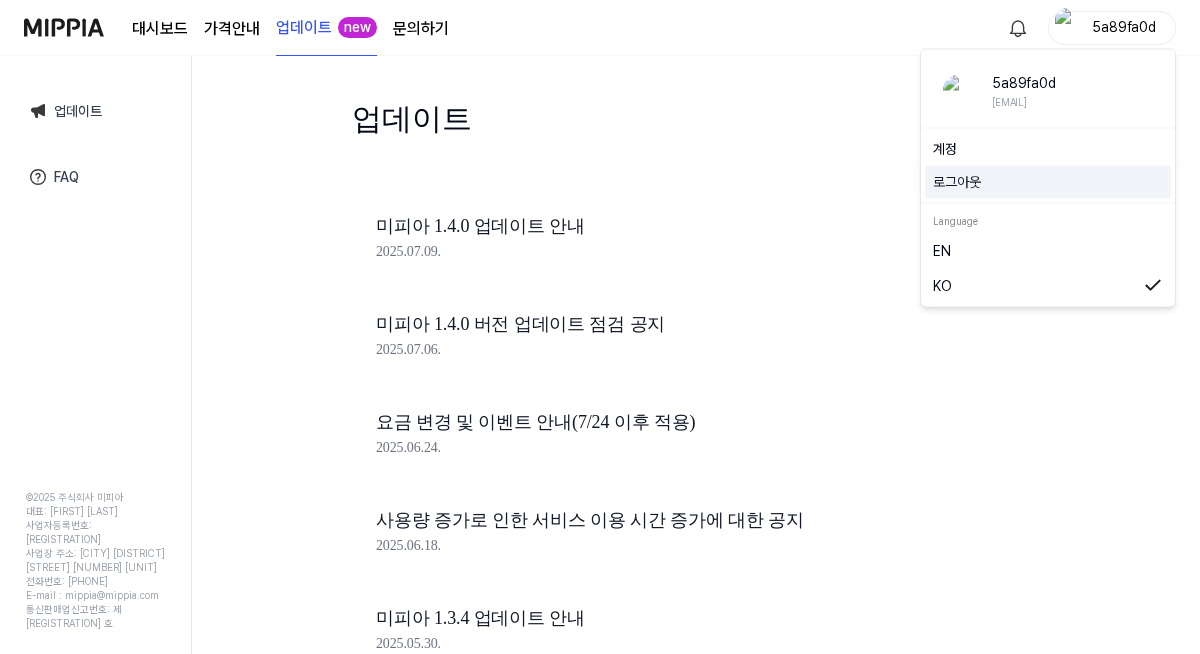click on "로그아웃" at bounding box center (1048, 182) 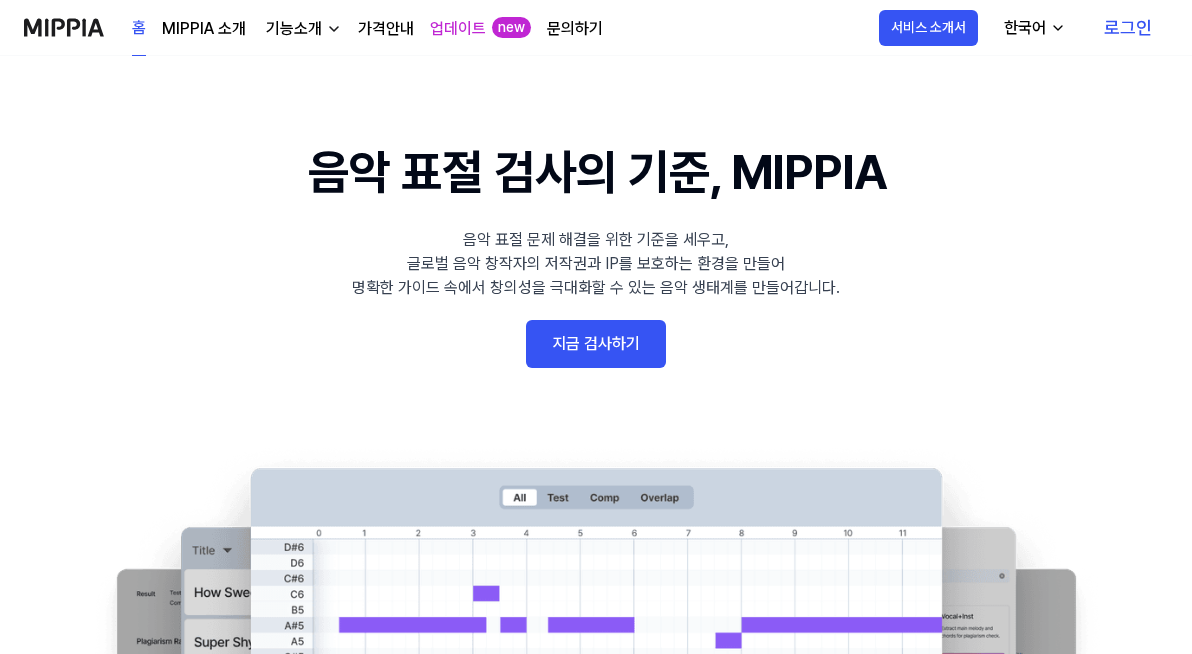 scroll, scrollTop: 0, scrollLeft: 0, axis: both 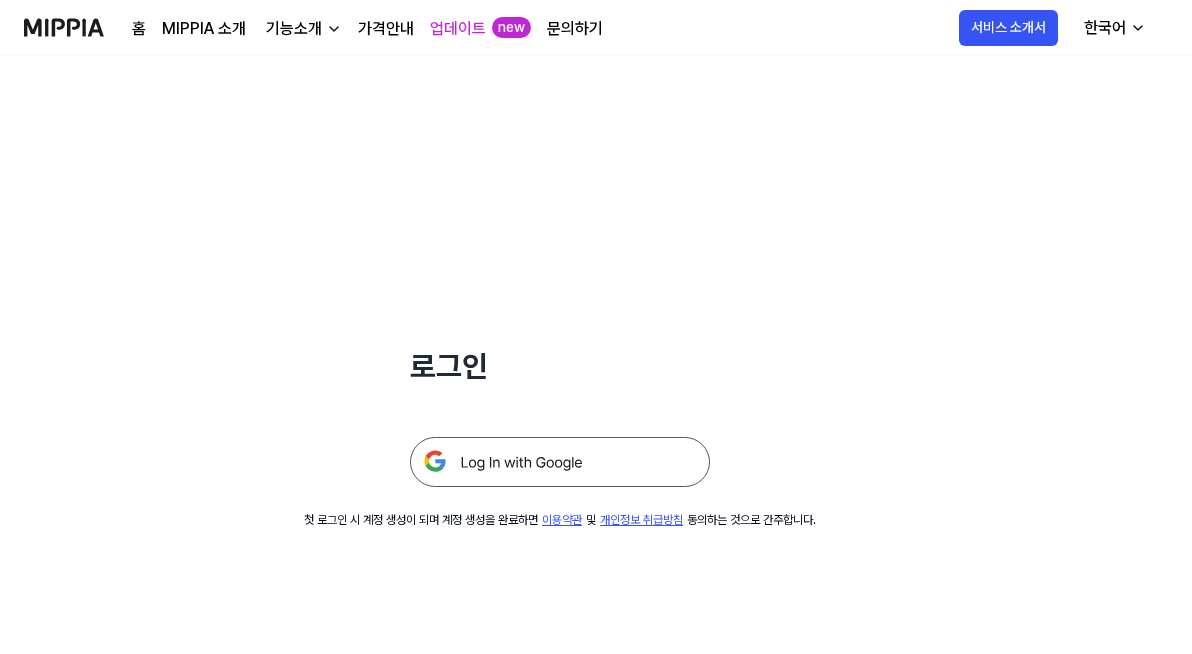 click at bounding box center [560, 462] 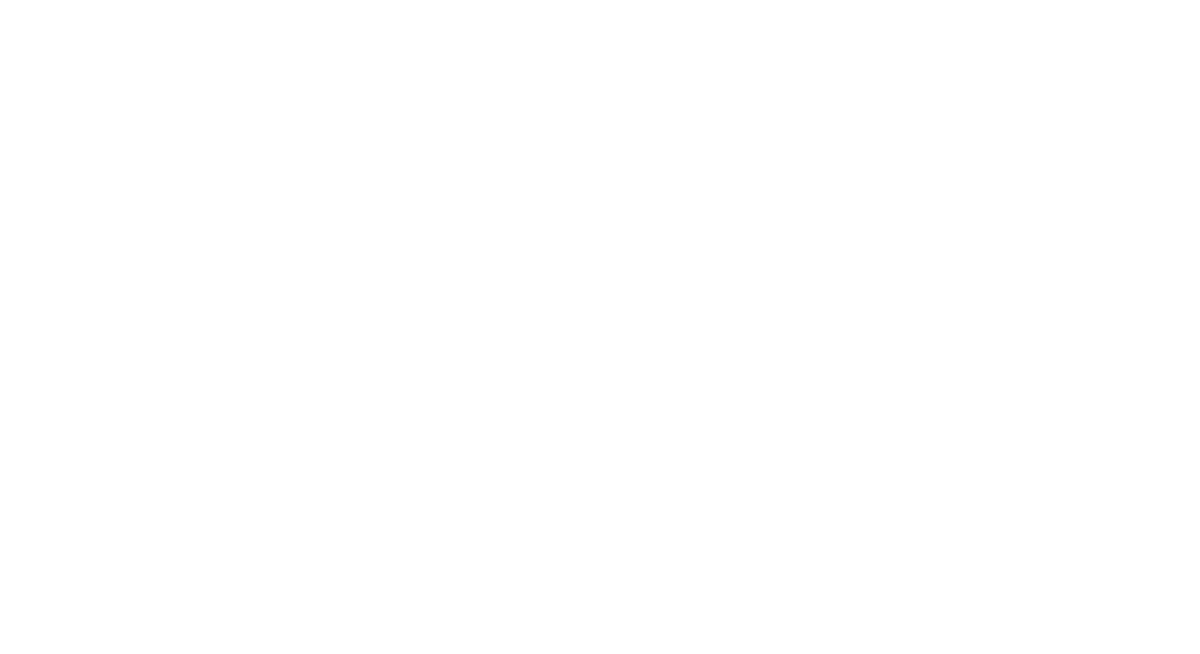 scroll, scrollTop: 0, scrollLeft: 0, axis: both 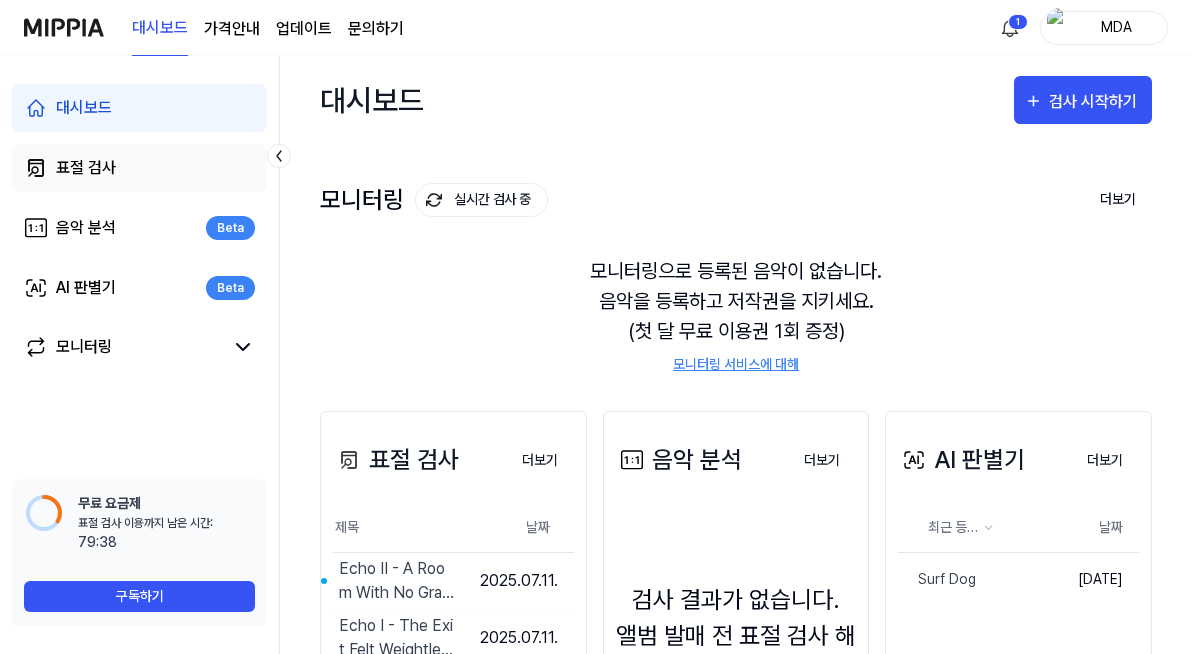 click on "표절 검사" at bounding box center [86, 168] 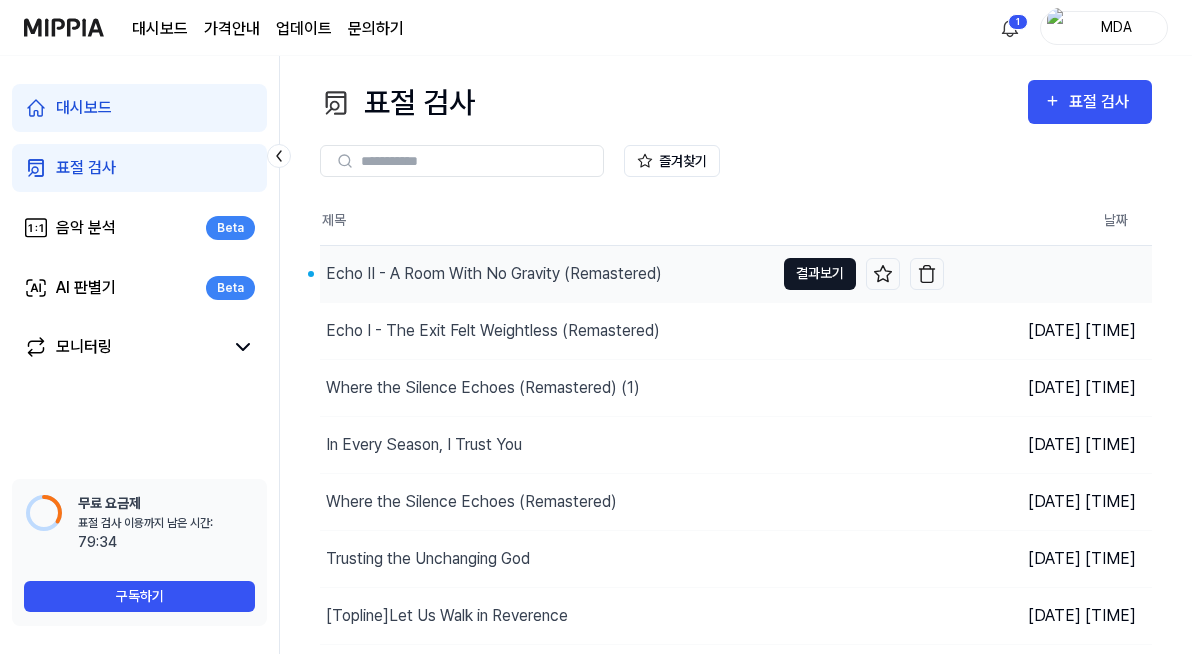 click on "결과보기" at bounding box center (820, 274) 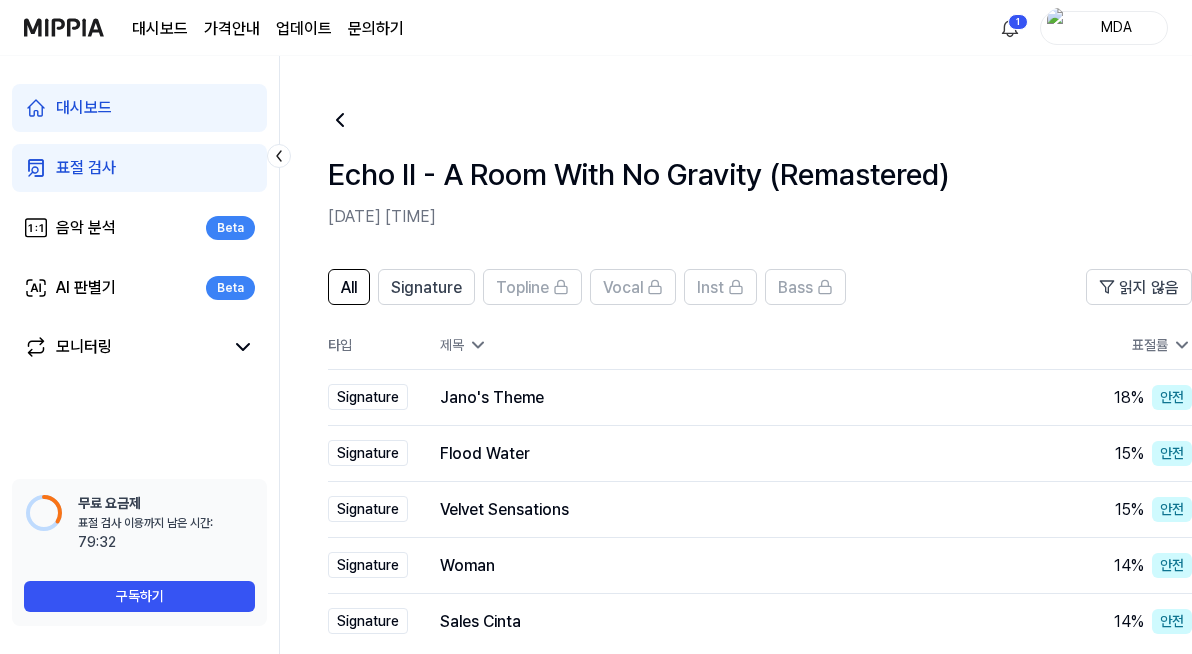 scroll, scrollTop: 0, scrollLeft: 40, axis: horizontal 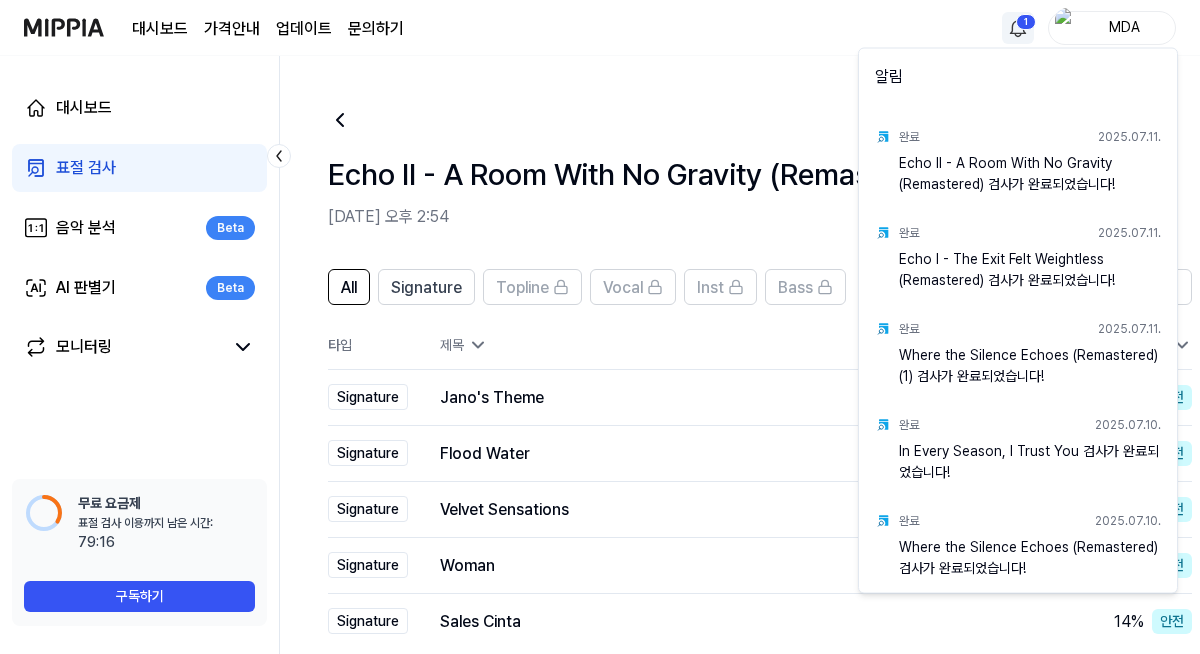 click on "대시보드 가격안내 업데이트 문의하기 1 MDA 대시보드 표절 검사 음악 분석 Beta AI 판별기 Beta 모니터링 📋  설문조사 음원 표절 검사를 사용해보니 어떠셨나요? 여러분의 피드백을 기다리고 있습니다!  설문조사 하러 가기 무료 요금제 표절 검사 이용까지 남은 시간:  이용 가능 시간:      79:16 구독하기 Echo II - A Room With No Gravity (Remastered) [DATE] 오후 2:54 All Signature Topline Vocal Inst Bass 읽지 않음 All Signature Vocal Inst Topline Bass 타입 제목 표절률 표절률 읽지 않음 Signature Jano's Theme 결과보기 18 % 안전   Signature Flood Water 결과보기 15 % 안전   Signature Velvet Sensations 결과보기 15 % 안전   Signature Woman 결과보기 14 % 안전   Signature Sales Cinta 결과보기 14 % 안전   등록한 곡과 유사한 곡을 최대 50개까지 찾았어요. 지금 업그레이드하고 모두 확인해 보세요. 업그레이드 Previous 1 2 Next 알림 완료" at bounding box center (600, 327) 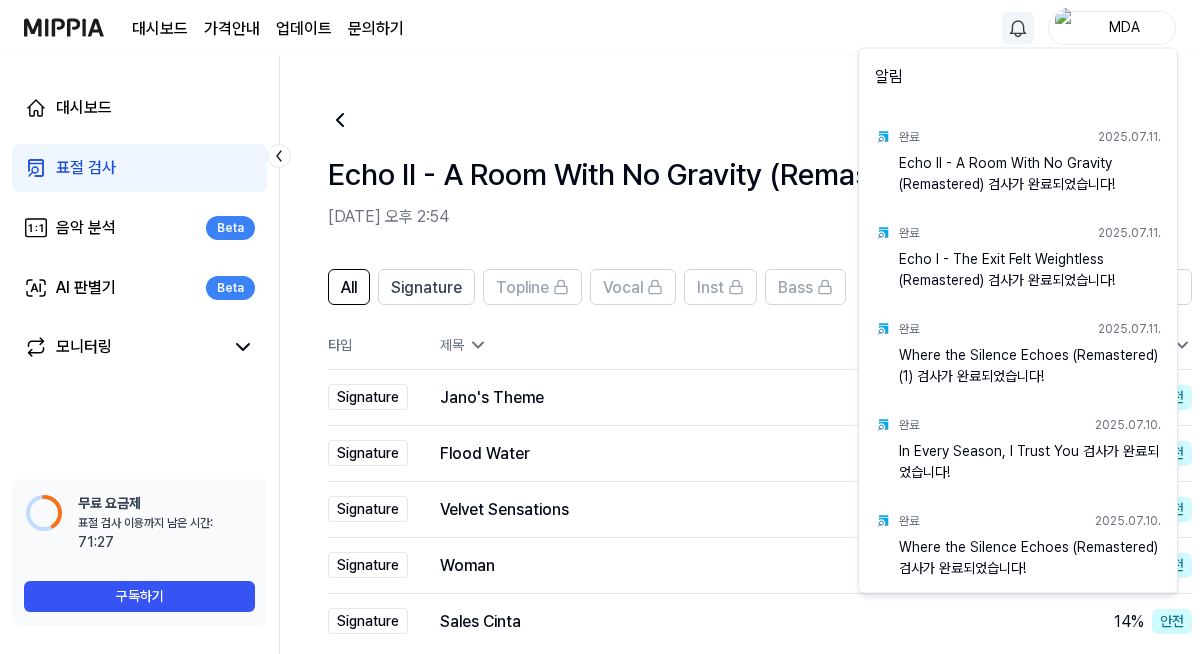 click on "대시보드 가격안내 업데이트 문의하기 MDA 대시보드 표절 검사 음악 분석 Beta AI 판별기 Beta 모니터링 📋  설문조사 음원 표절 검사를 사용해보니 어떠셨나요? 여러분의 피드백을 기다리고 있습니다!  설문조사 하러 가기 무료 요금제 표절 검사 이용까지 남은 시간:  이용 가능 시간:      71:27 구독하기 Echo II - A Room With No Gravity (Remastered) [DATE] 오후 2:54 All Signature Topline Vocal Inst Bass 읽지 않음 All Signature Vocal Inst Topline Bass 타입 제목 표절률 표절률 읽지 않음 Signature Jano's Theme 결과보기 18 % 안전   Signature Flood Water 결과보기 15 % 안전   Signature Velvet Sensations 결과보기 15 % 안전   Signature Woman 결과보기 14 % 안전   Signature Sales Cinta 결과보기 14 % 안전   등록한 곡과 유사한 곡을 최대 50개까지 찾았어요. 지금 업그레이드하고 모두 확인해 보세요. 업그레이드 Previous 1 2 Next 알림 완료" at bounding box center (600, 327) 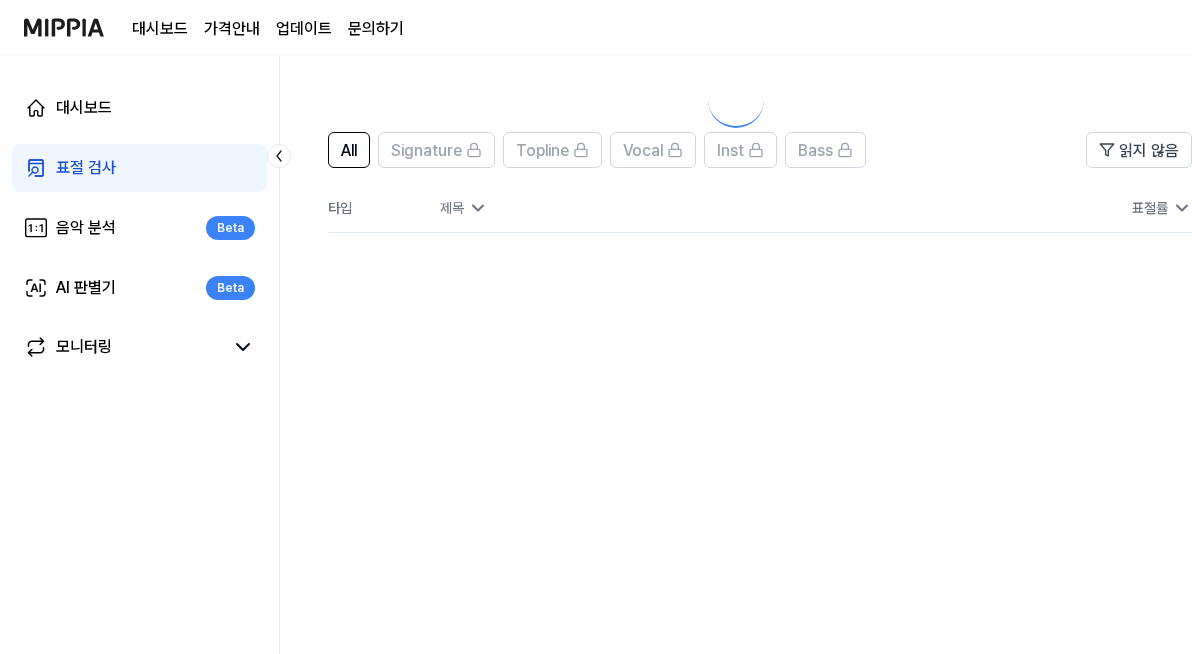 scroll, scrollTop: 0, scrollLeft: 0, axis: both 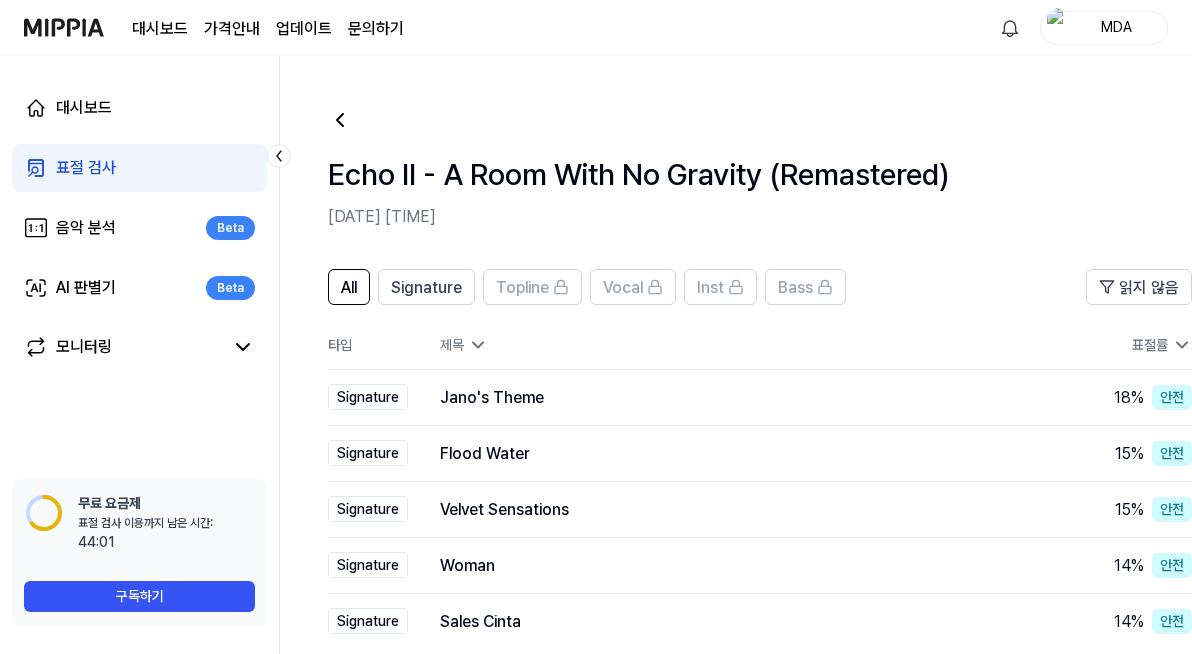 click 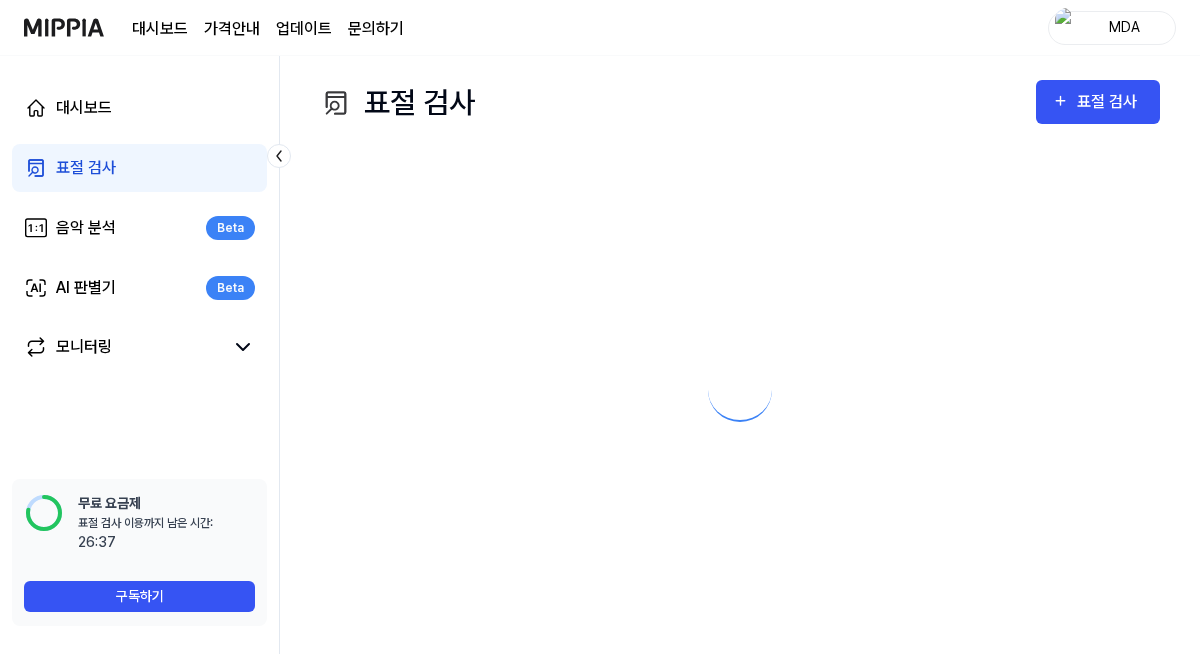scroll, scrollTop: 0, scrollLeft: 0, axis: both 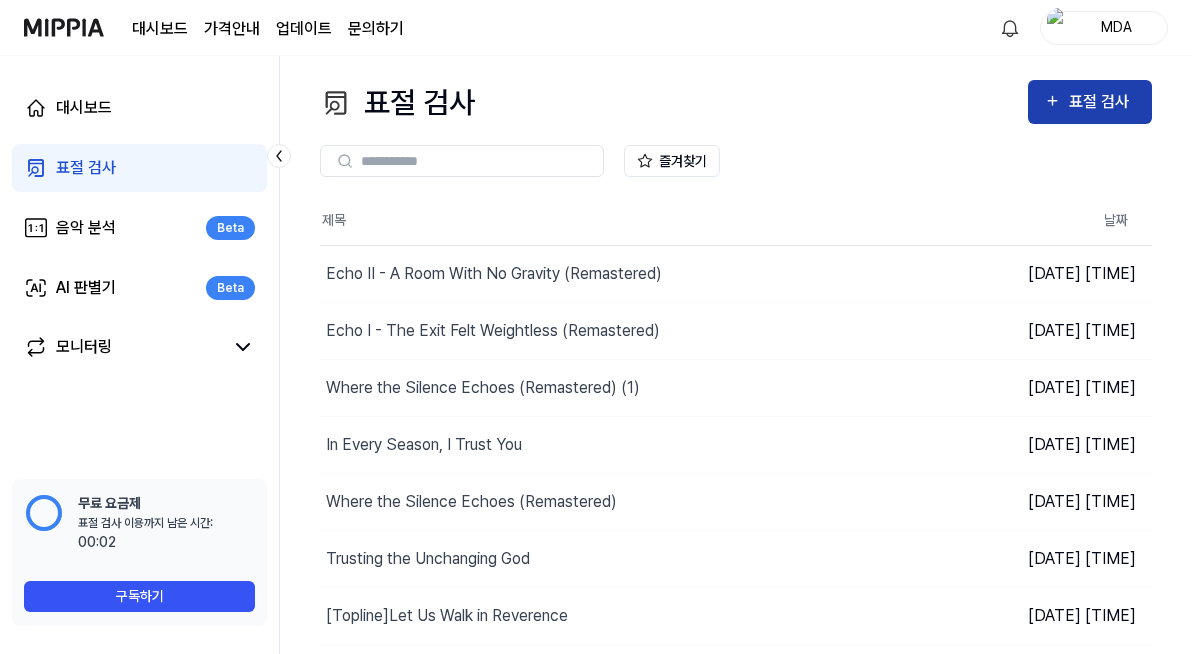 click on "표절 검사" at bounding box center [1102, 102] 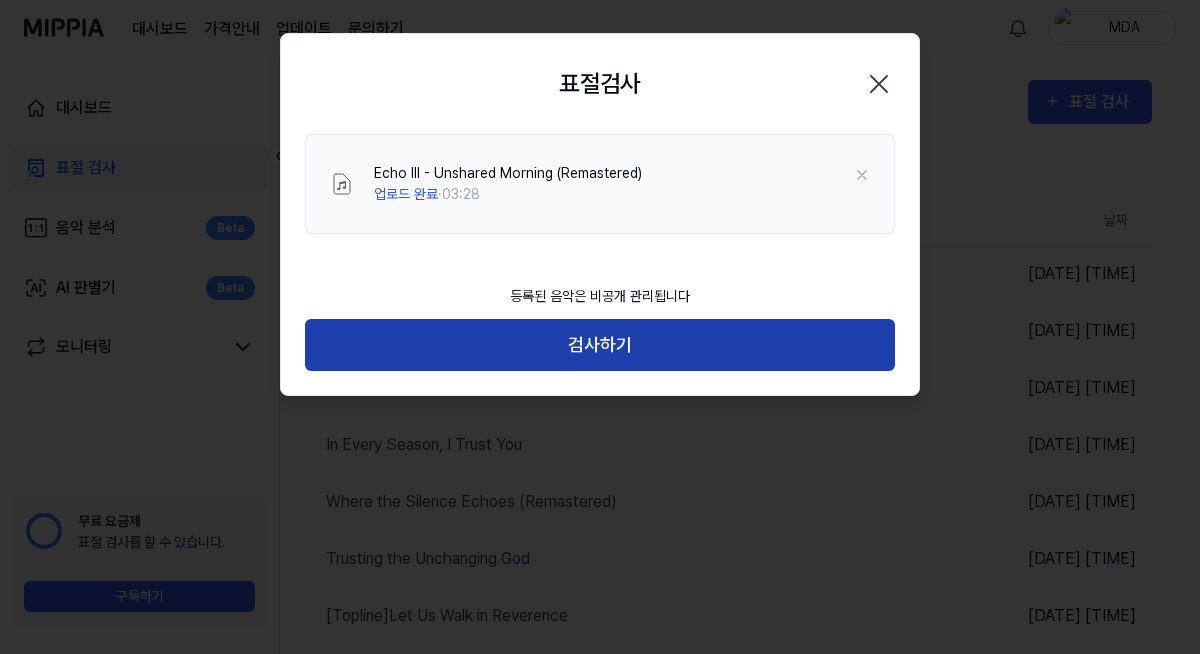 click on "검사하기" at bounding box center (600, 345) 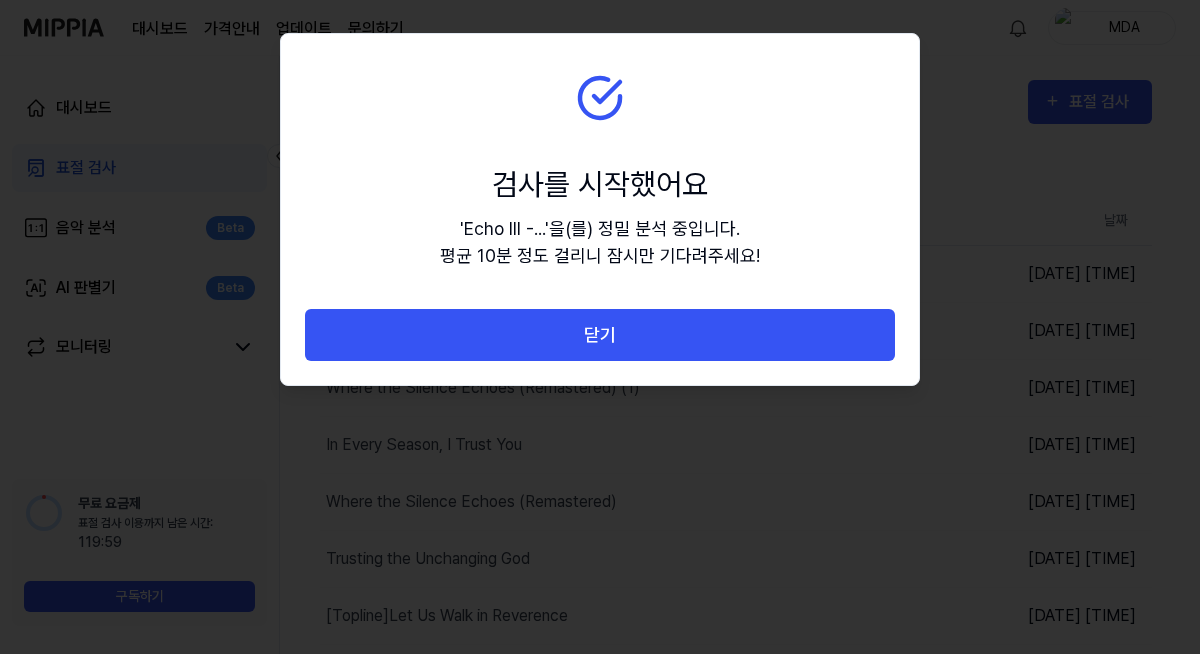 click on "닫기" at bounding box center [600, 335] 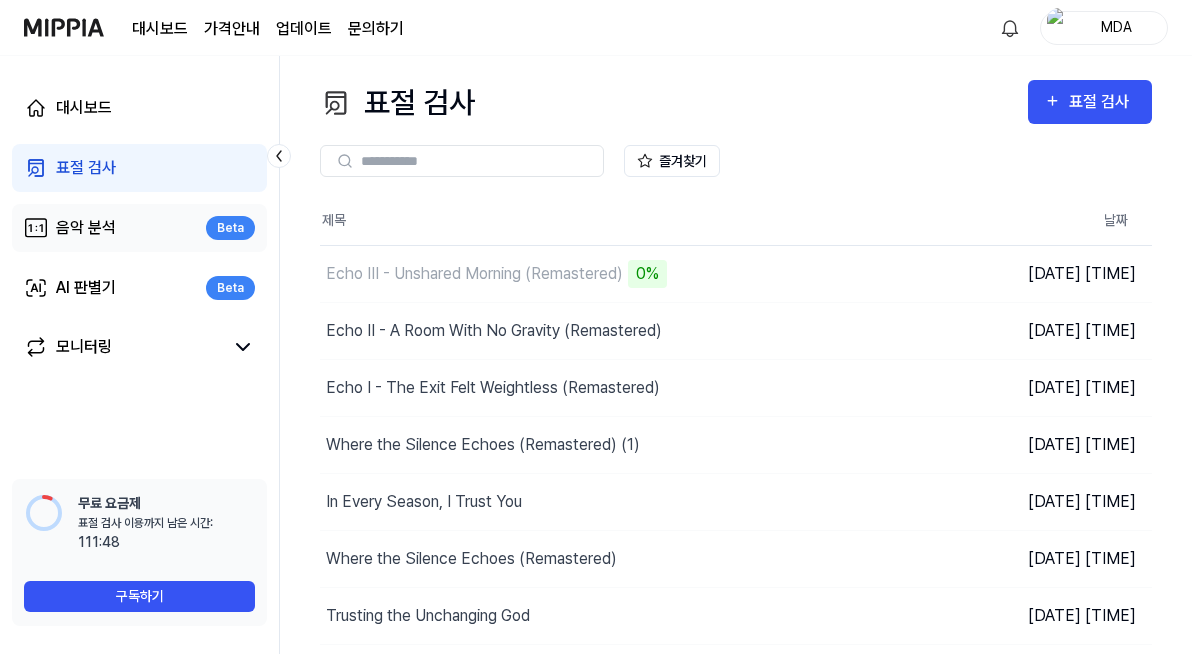 click on "음악 분석 Beta" at bounding box center [139, 228] 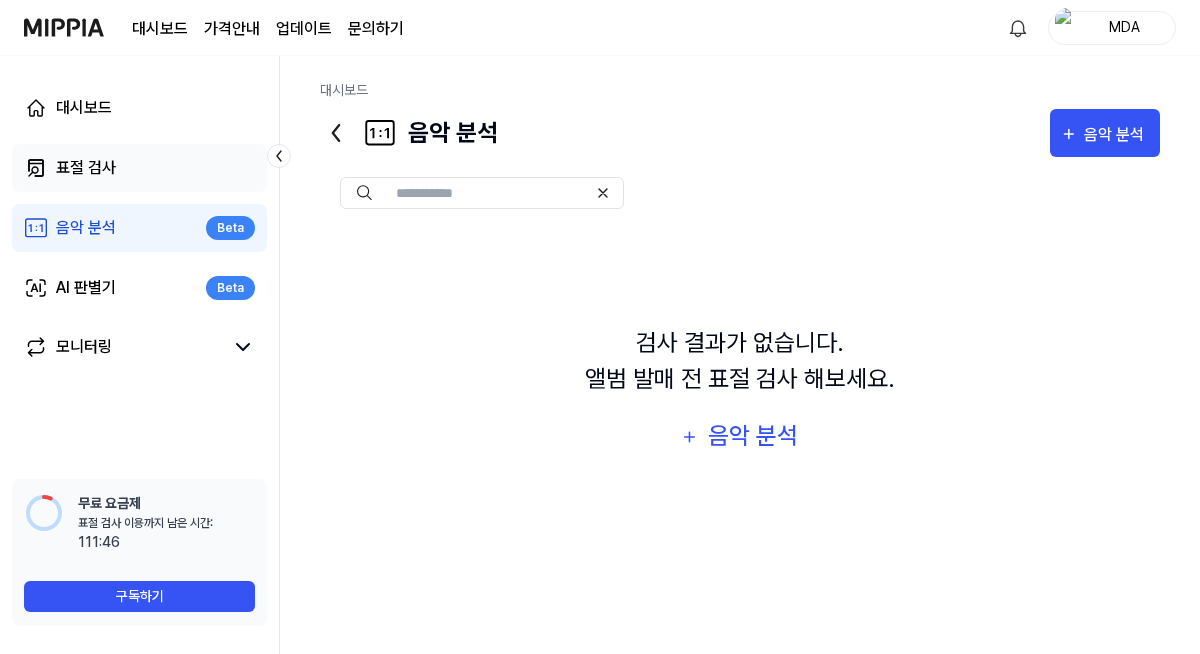 click on "표절 검사" at bounding box center [139, 168] 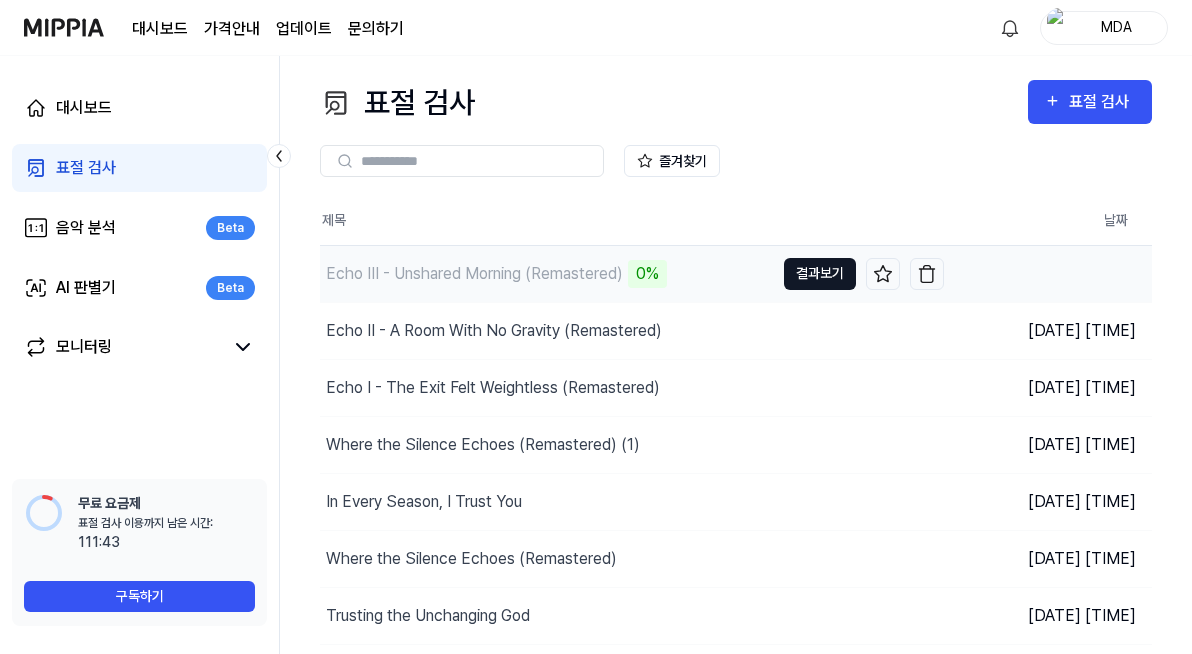 click on "결과보기" at bounding box center [820, 274] 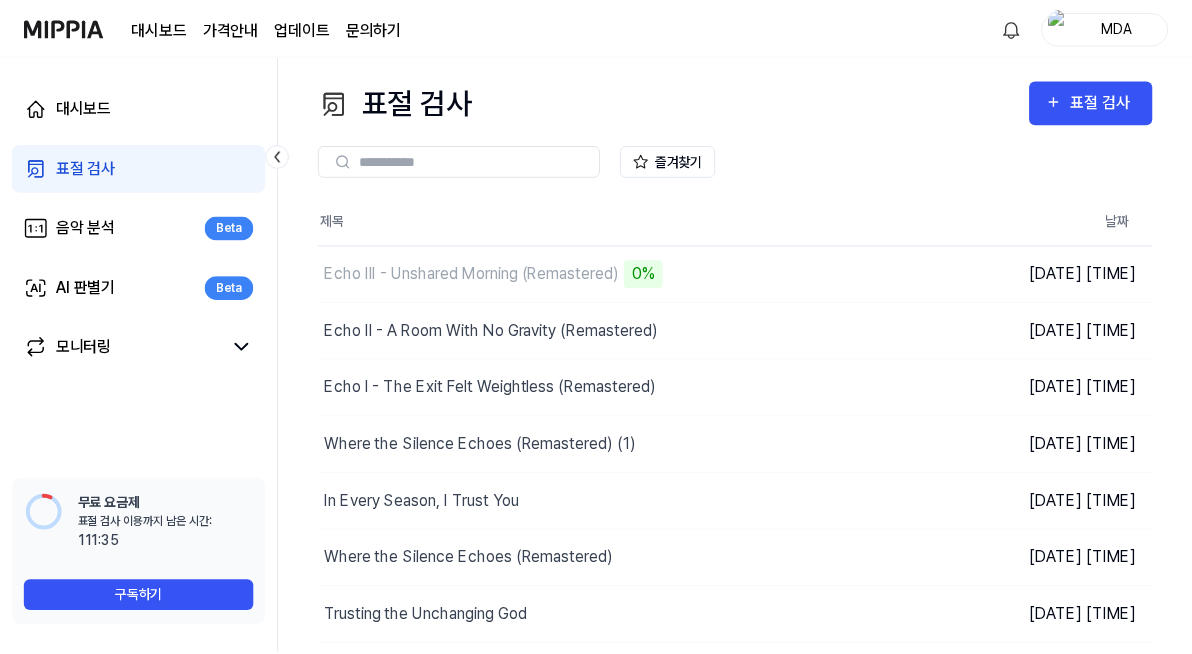 scroll, scrollTop: 0, scrollLeft: 0, axis: both 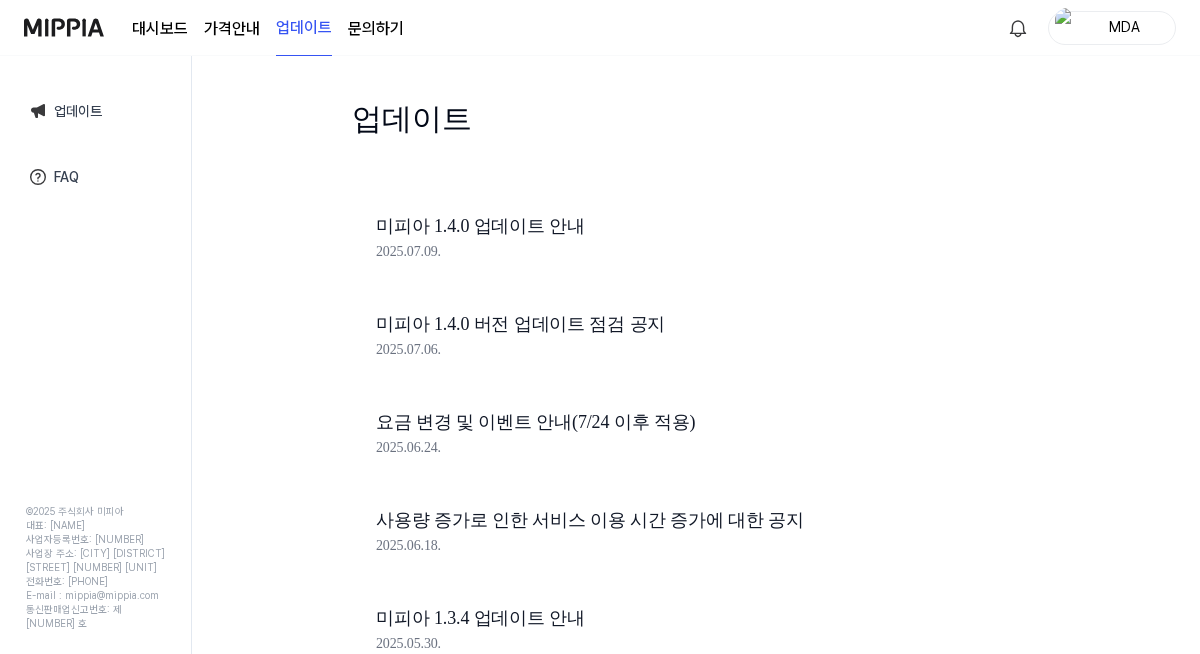 click on "대시보드" at bounding box center (160, 29) 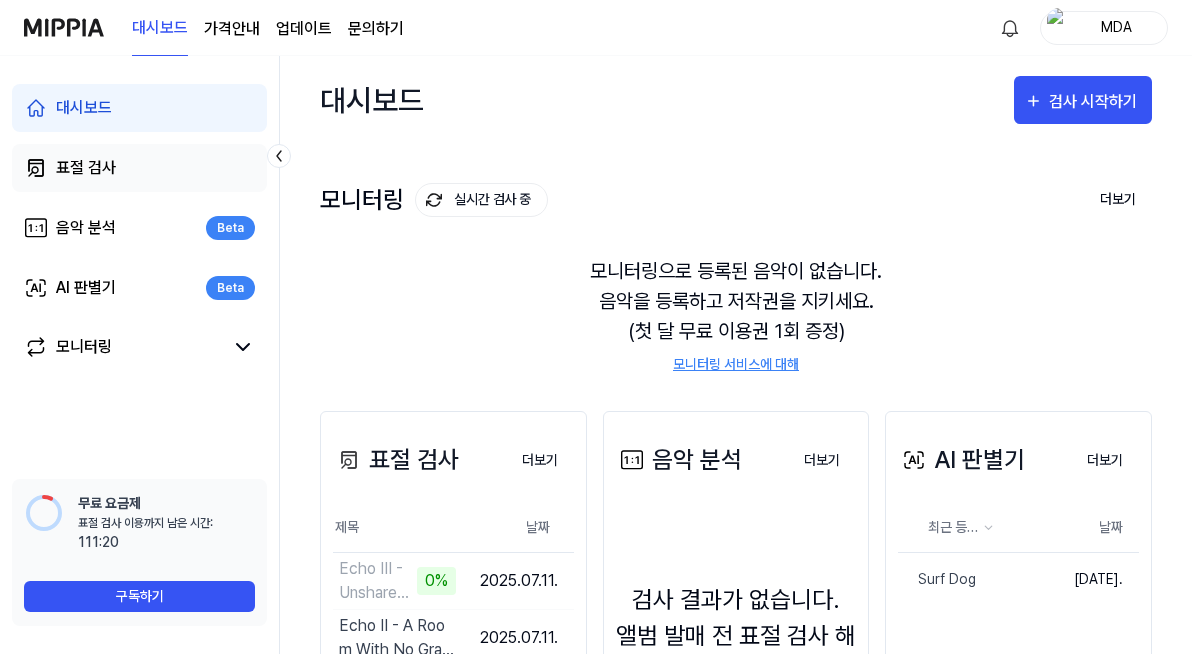 click on "표절 검사" at bounding box center (86, 168) 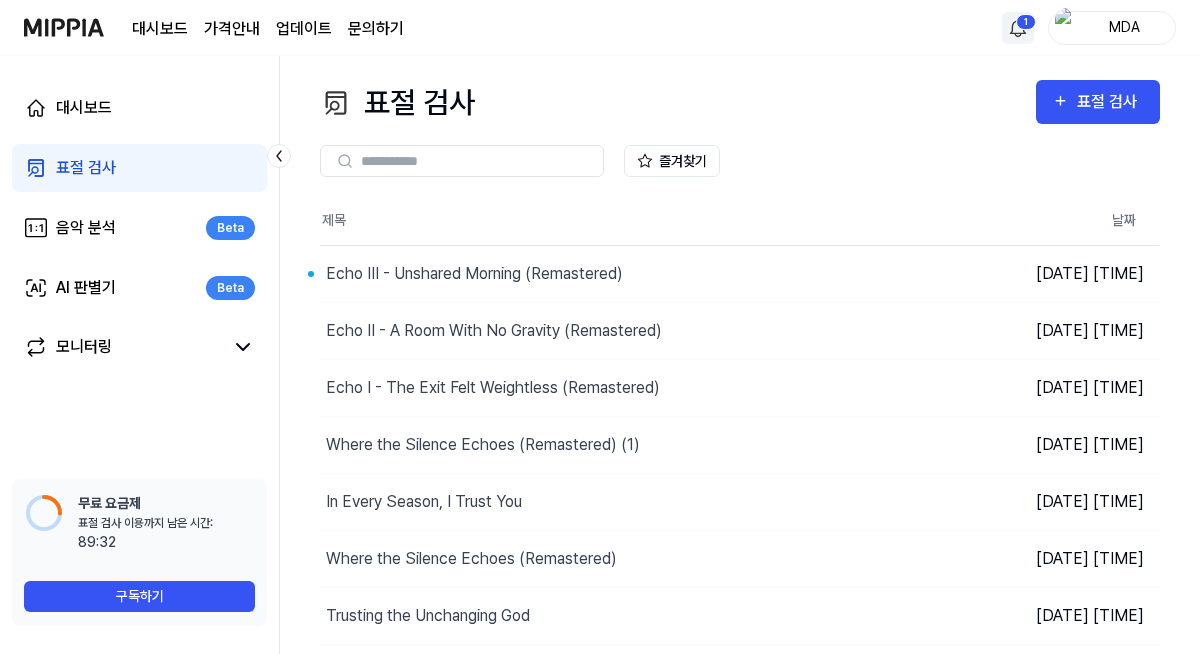 click on "대시보드 가격안내 업데이트 문의하기 1 MDA 대시보드 표절 검사 음악 분석 Beta AI 판별기 Beta 모니터링 📋  설문조사 음원 표절 검사를 사용해보니 어떠셨나요? 여러분의 피드백을 기다리고 있습니다!  설문조사 하러 가기 무료 요금제 표절 검사 이용까지 남은 시간:  이용 가능 시간:      89:32 구독하기 표절 검사 표절 검사 표절 검사 음악 분석 AI 판별기 즐겨찾기 제목 날짜 Echo III - Unshared Morning (Remastered) 결과보기 2025.07.11 오후 4:55 Echo II - A Room With No Gravity (Remastered) 결과보기 2025.07.11 오후 2:54 Echo I - The Exit Felt Weightless (Remastered) 결과보기 2025.07.11 오후 12:53 Where the Silence Echoes (Remastered) (1) 결과보기 2025.07.11 오전 10:50 In Every Season, I Trust You 결과보기 2025.07.11 오전 8:32 Where the Silence Echoes (Remastered) 결과보기 2025.07.11 오전 12:29 Trusting the Unchanging God 결과보기 2025.07.10 오전 9:19 1 2" at bounding box center (600, 327) 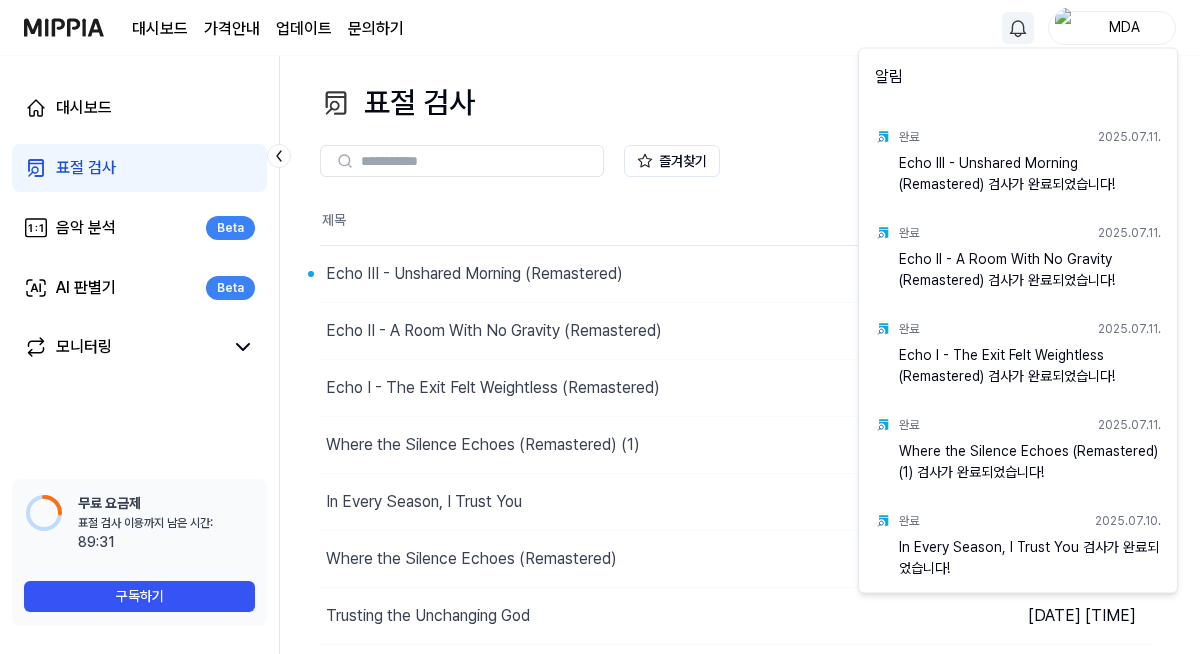 click on "대시보드 가격안내 업데이트 문의하기 MDA 대시보드 표절 검사 음악 분석 Beta AI 판별기 Beta 모니터링 📋  설문조사 음원 표절 검사를 사용해보니 어떠셨나요? 여러분의 피드백을 기다리고 있습니다!  설문조사 하러 가기 무료 요금제 표절 검사 이용까지 남은 시간:  이용 가능 시간:      89:31 구독하기 표절 검사 표절 검사 표절 검사 음악 분석 AI 판별기 즐겨찾기 제목 날짜 Echo III - Unshared Morning (Remastered) 결과보기 2025.07.11 오후 4:55 Echo II - A Room With No Gravity (Remastered) 결과보기 2025.07.11 오후 2:54 Echo I - The Exit Felt Weightless (Remastered) 결과보기 2025.07.11 오후 12:53 Where the Silence Echoes (Remastered) (1) 결과보기 2025.07.11 오전 10:50 In Every Season, I Trust You 결과보기 2025.07.11 오전 8:32 Where the Silence Echoes (Remastered) 결과보기 2025.07.11 오전 12:29 Trusting the Unchanging God 결과보기 2025.07.10 오전 9:19 1 2 3" at bounding box center (600, 327) 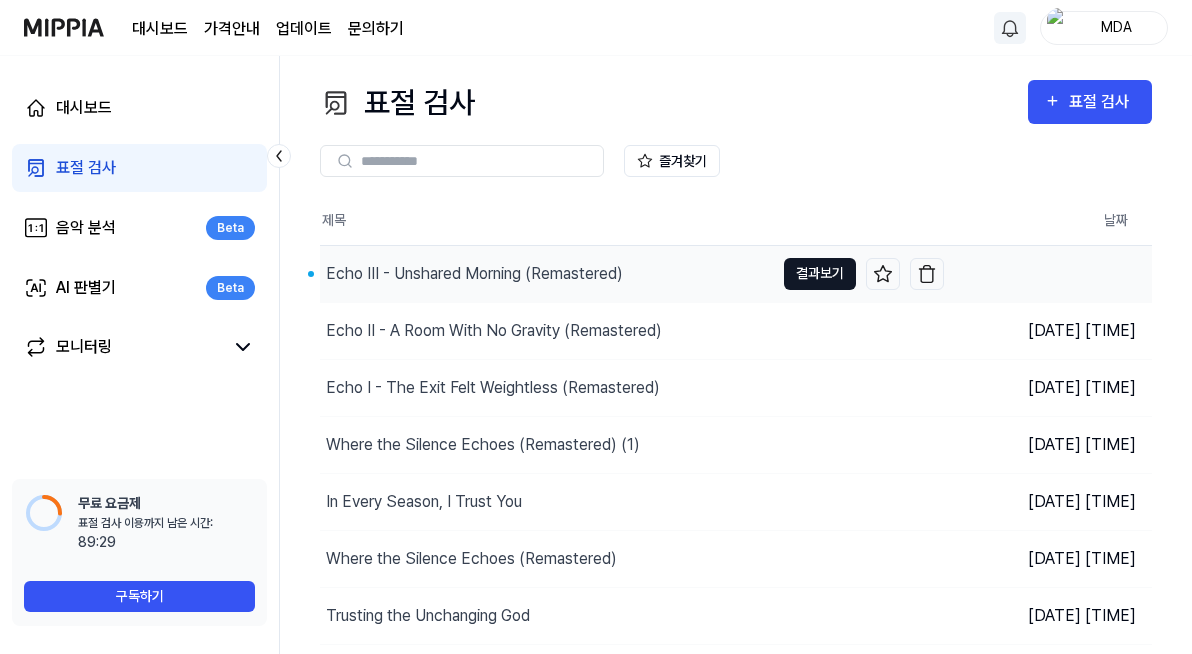 click on "결과보기" at bounding box center [820, 274] 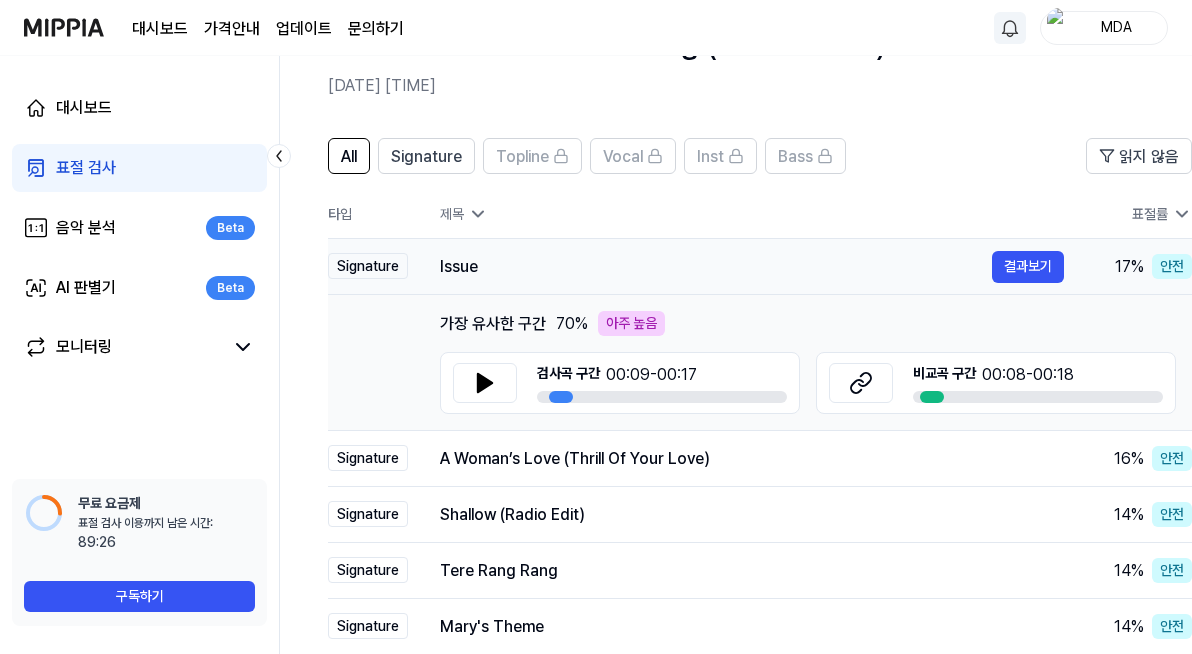 scroll, scrollTop: 0, scrollLeft: 0, axis: both 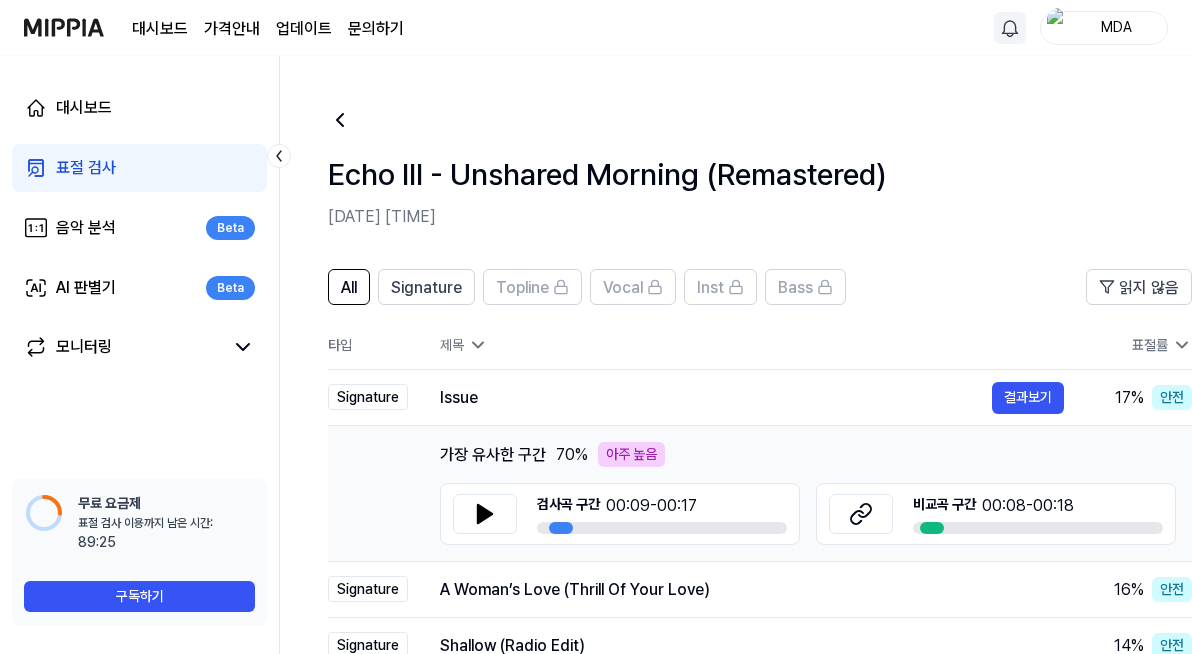 click 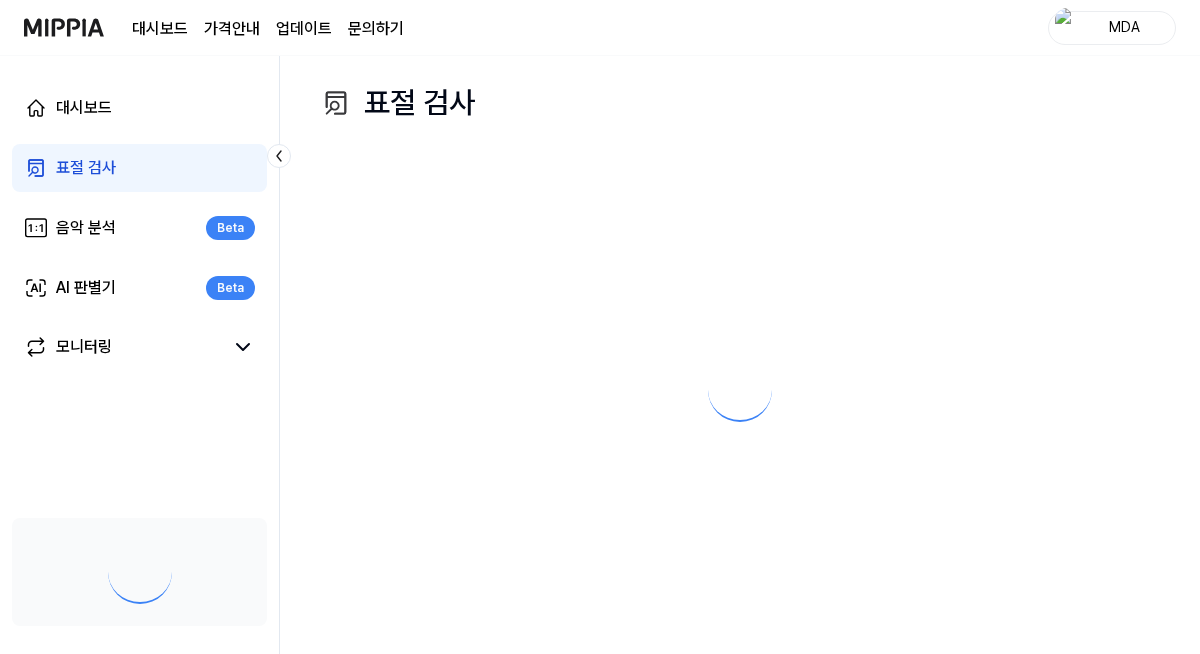 scroll, scrollTop: 0, scrollLeft: 0, axis: both 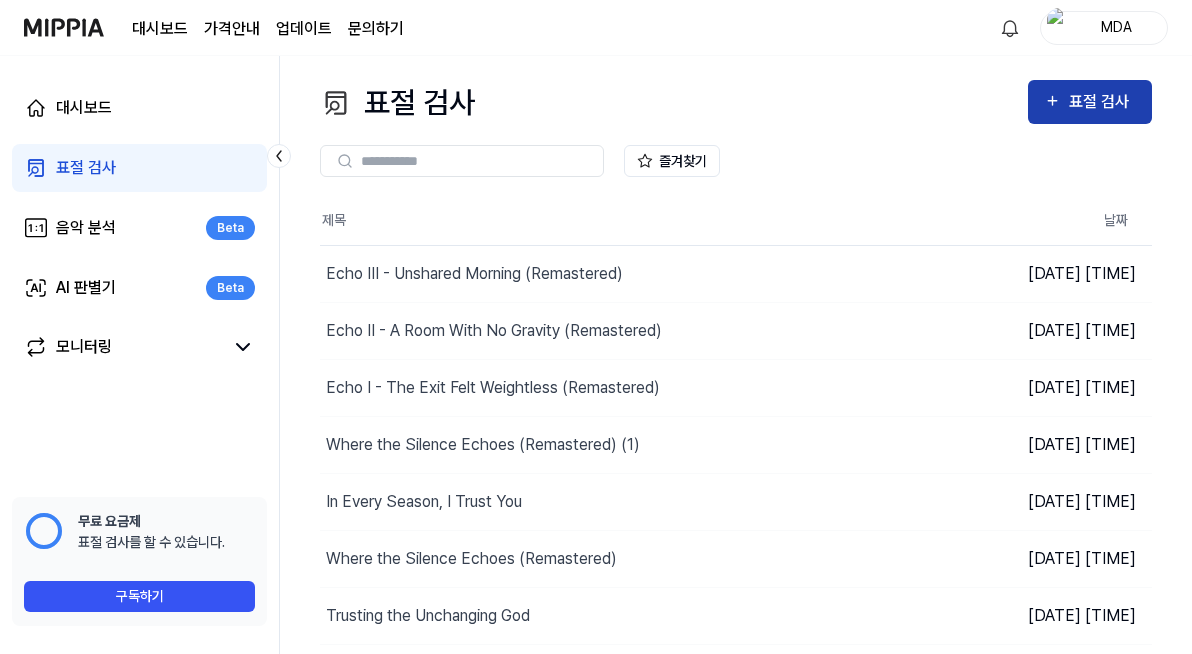 click on "표절 검사" at bounding box center [1102, 102] 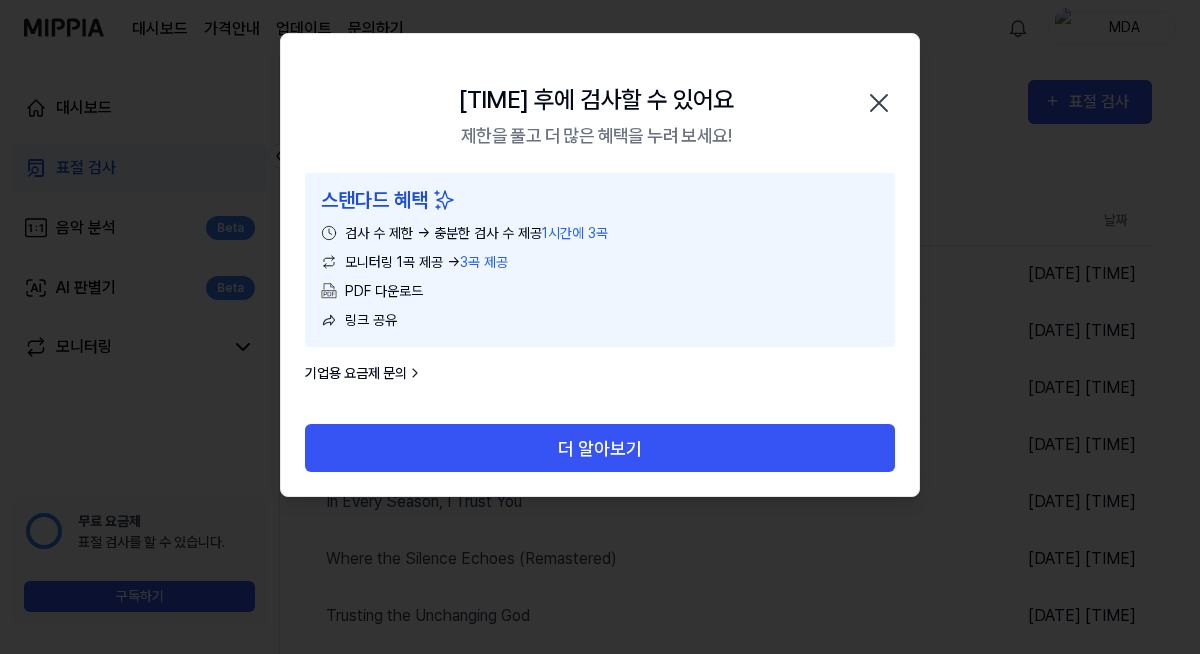 click 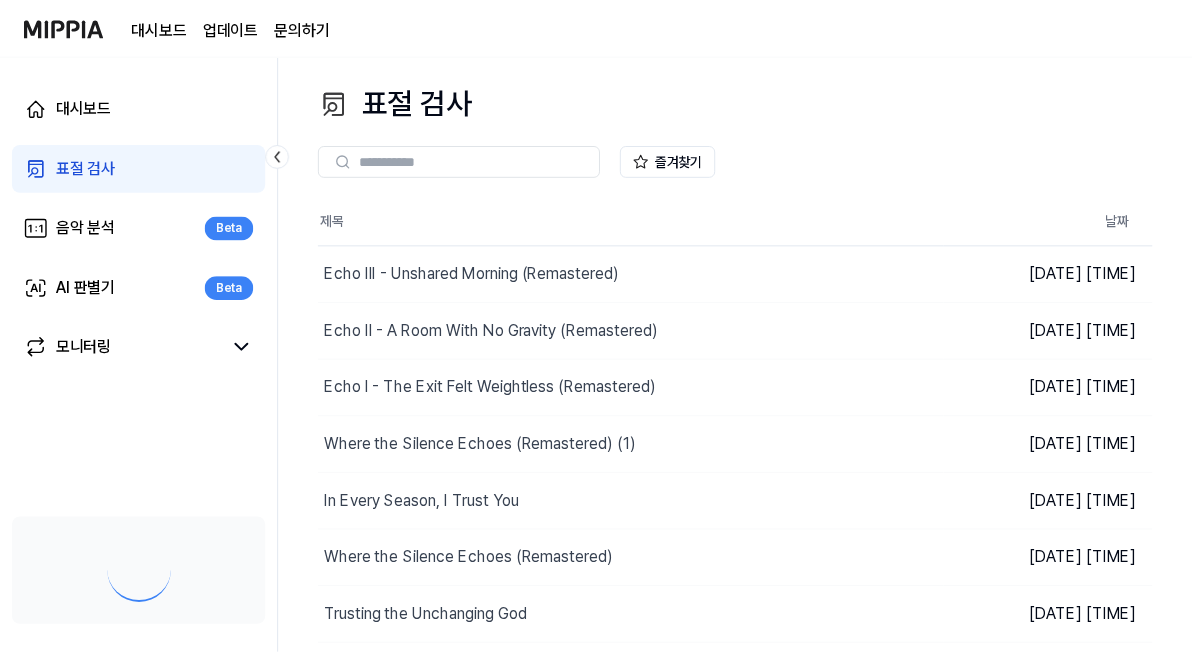 scroll, scrollTop: 0, scrollLeft: 0, axis: both 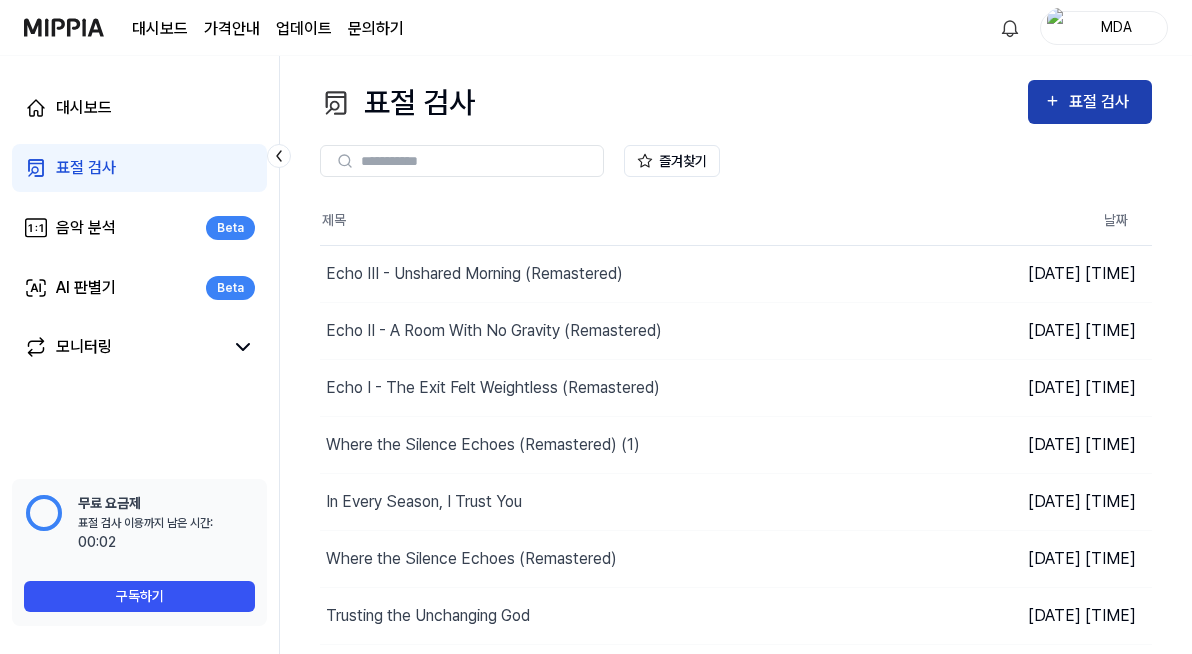 click on "표절 검사" at bounding box center (1102, 102) 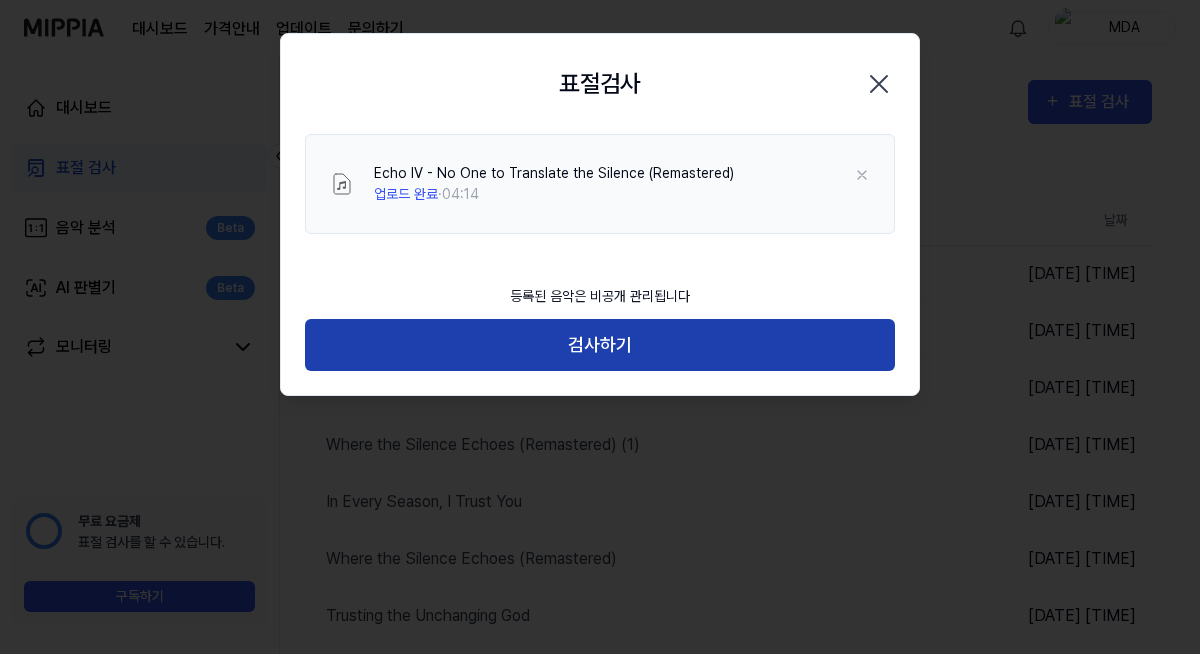 click on "검사하기" at bounding box center (600, 345) 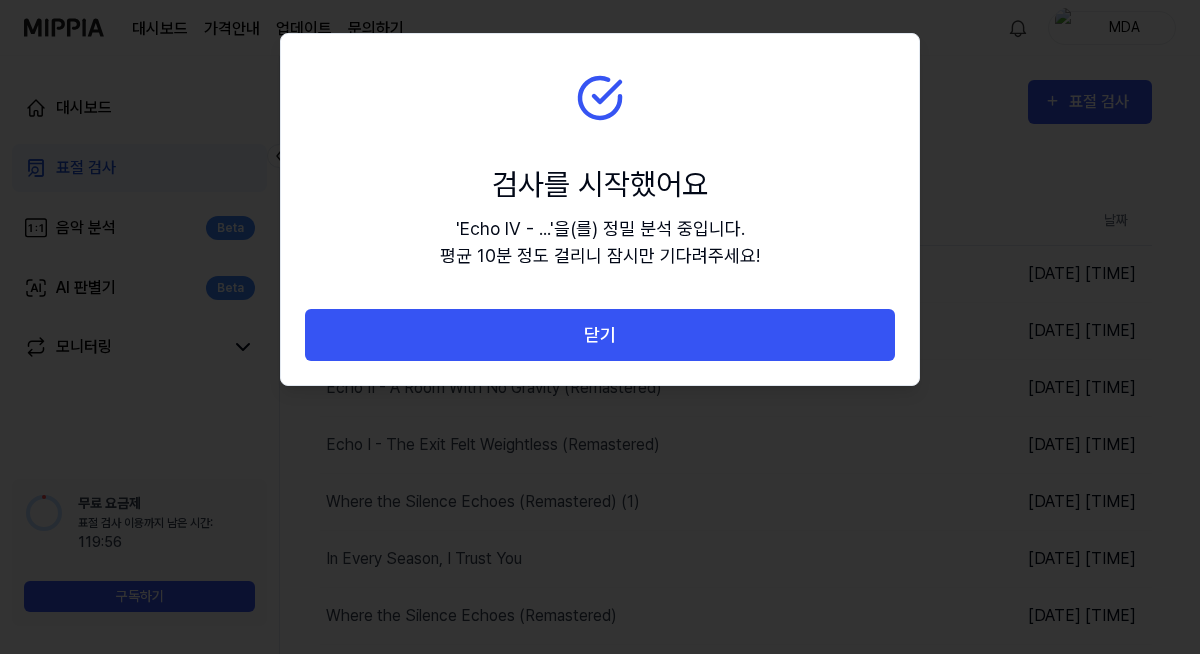 click on "닫기" at bounding box center [600, 335] 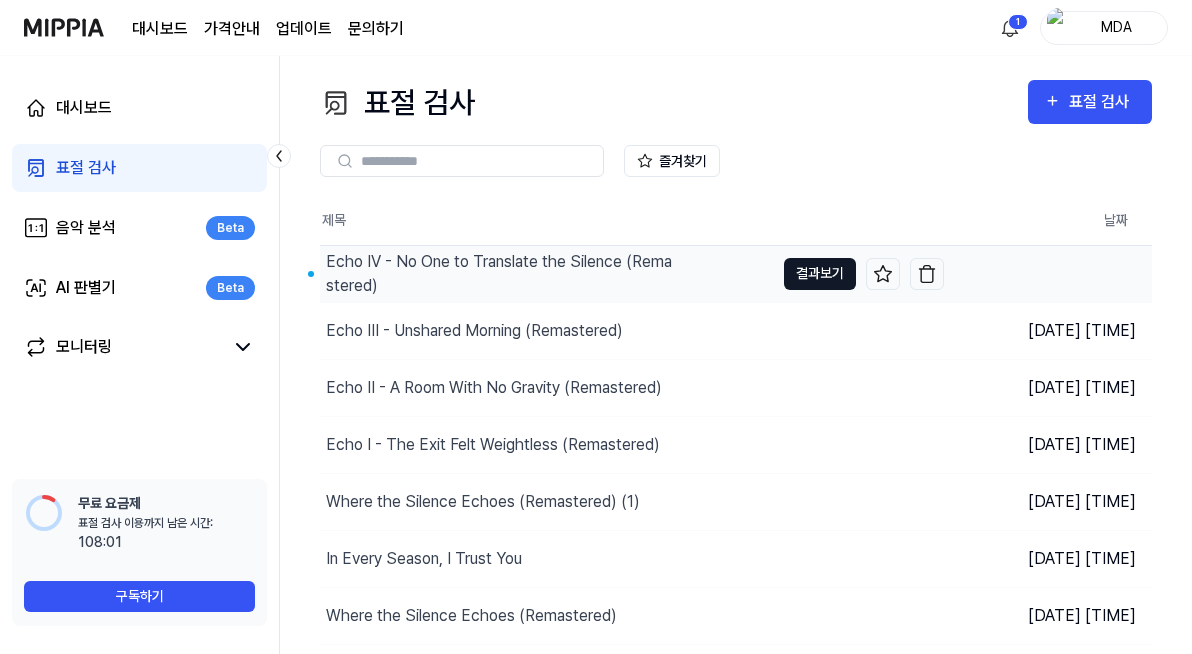 click on "결과보기" at bounding box center (820, 274) 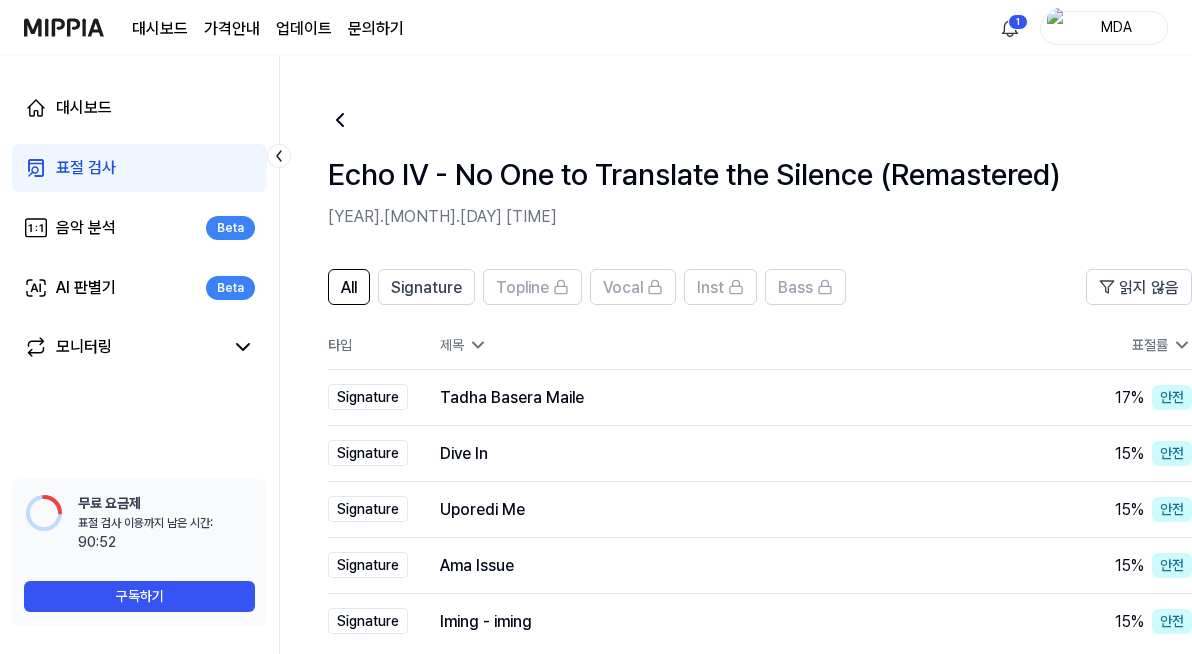 scroll, scrollTop: 0, scrollLeft: 0, axis: both 